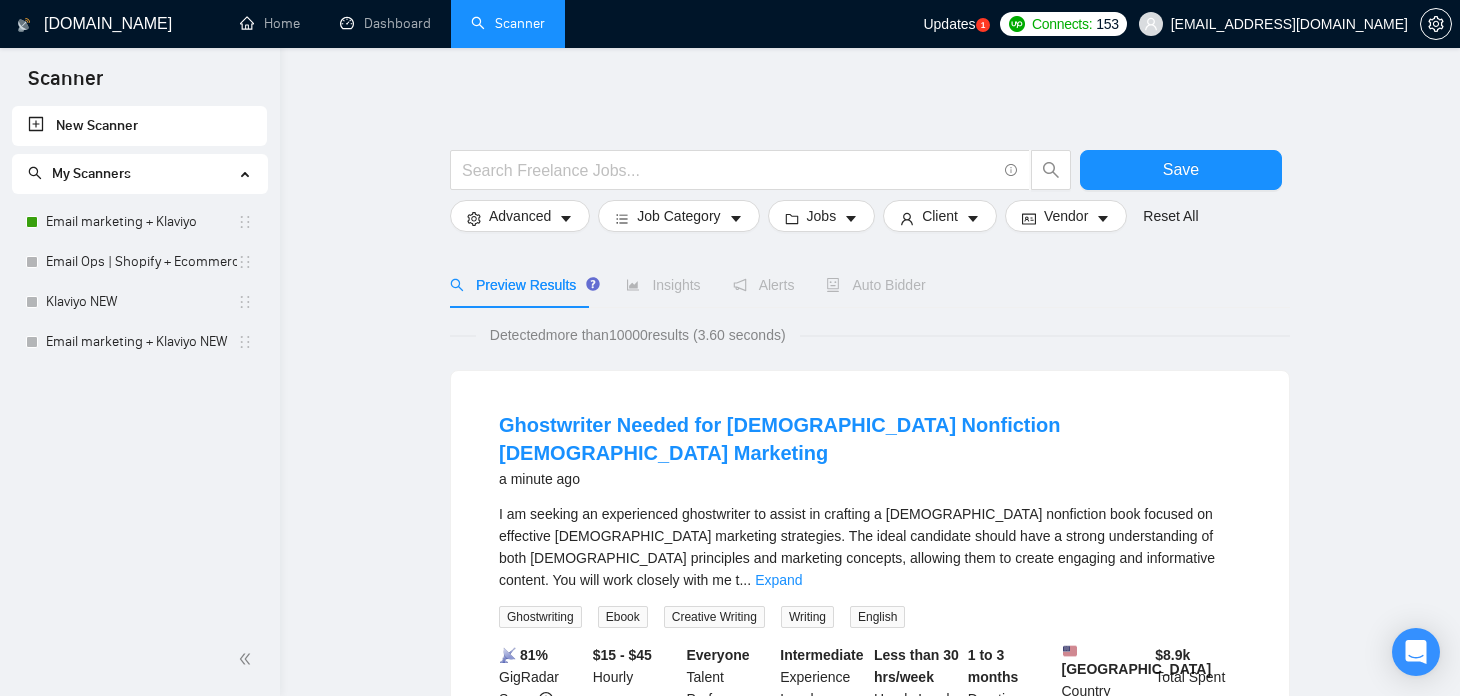 scroll, scrollTop: 0, scrollLeft: 0, axis: both 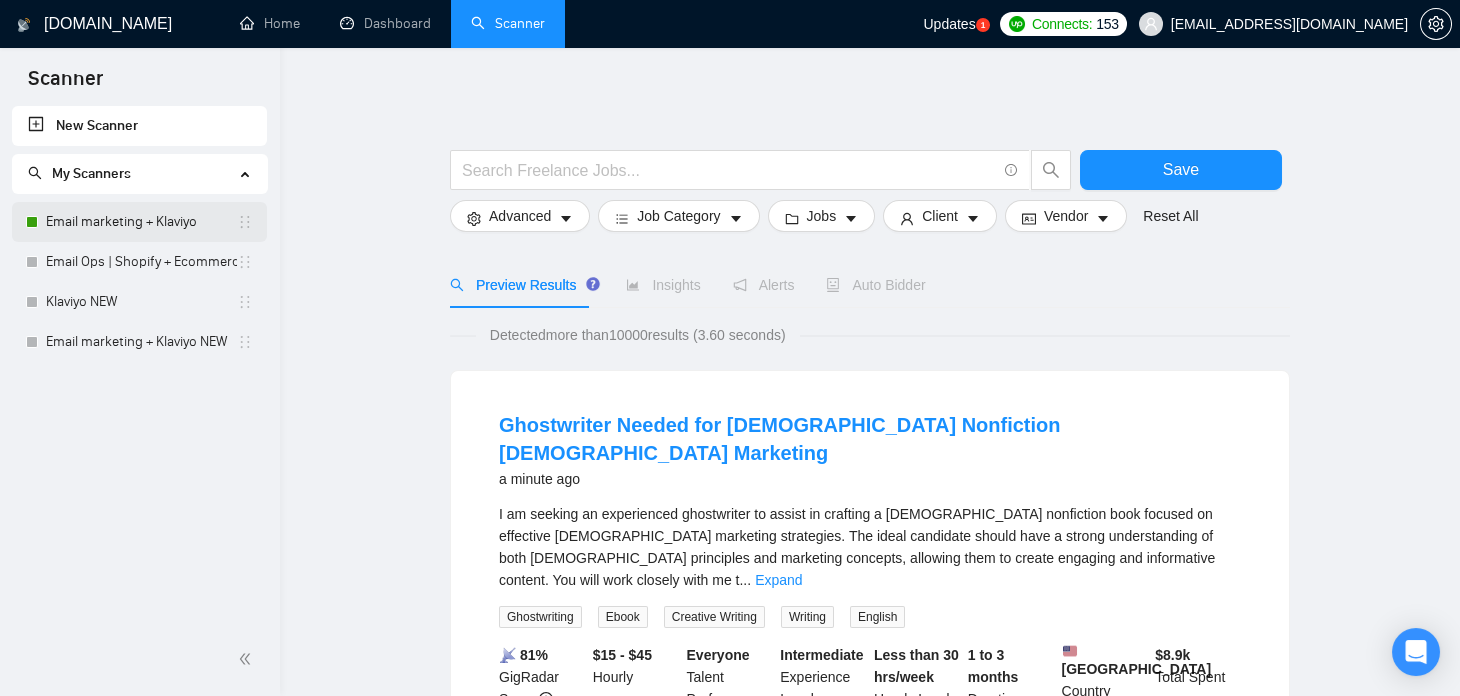 click on "Email marketing + Klaviyo" at bounding box center (141, 222) 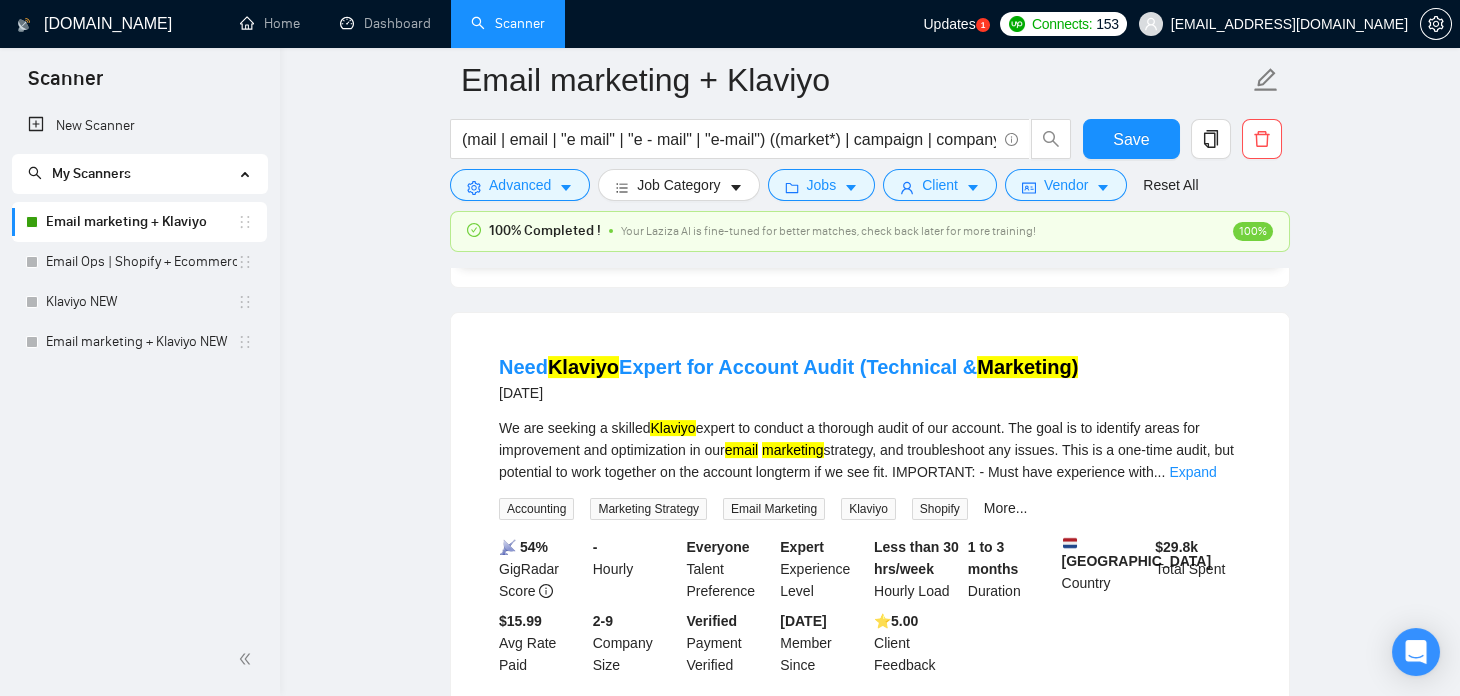 scroll, scrollTop: 4286, scrollLeft: 0, axis: vertical 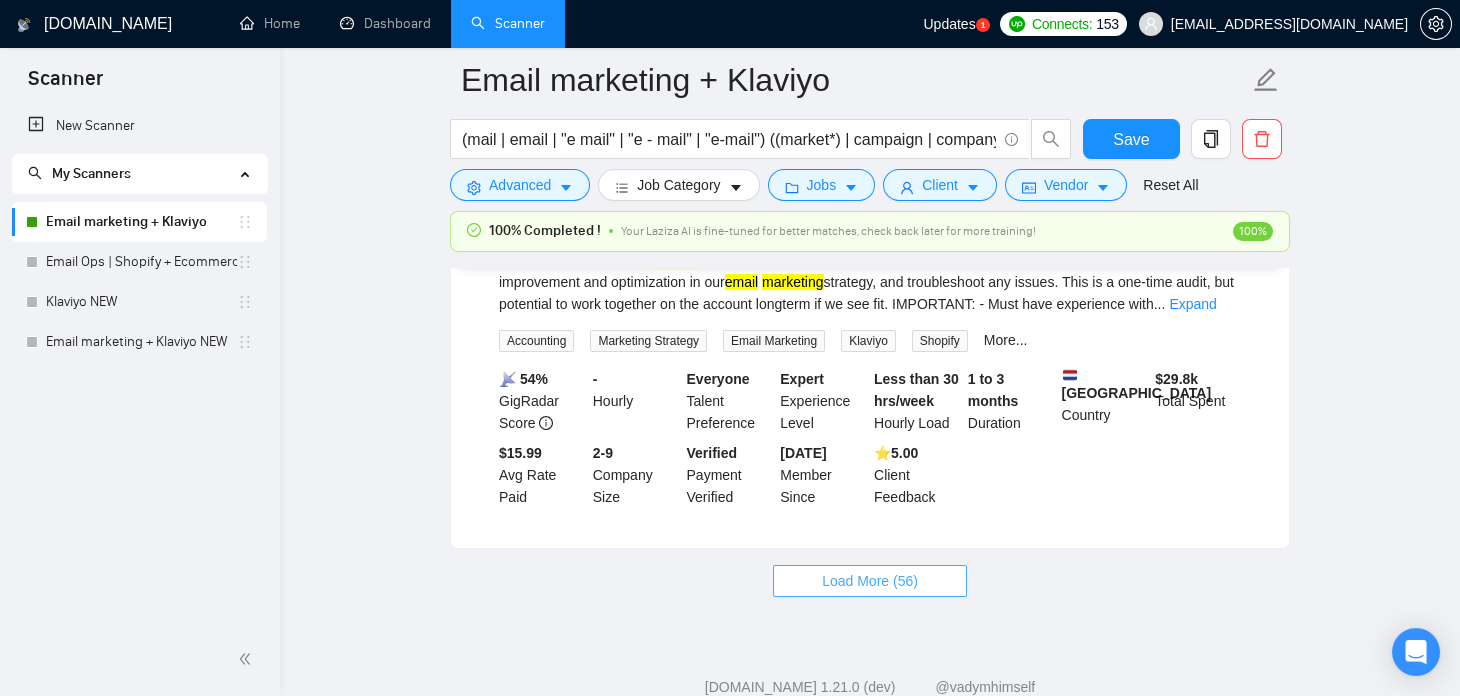 click on "Load More (56)" at bounding box center (870, 581) 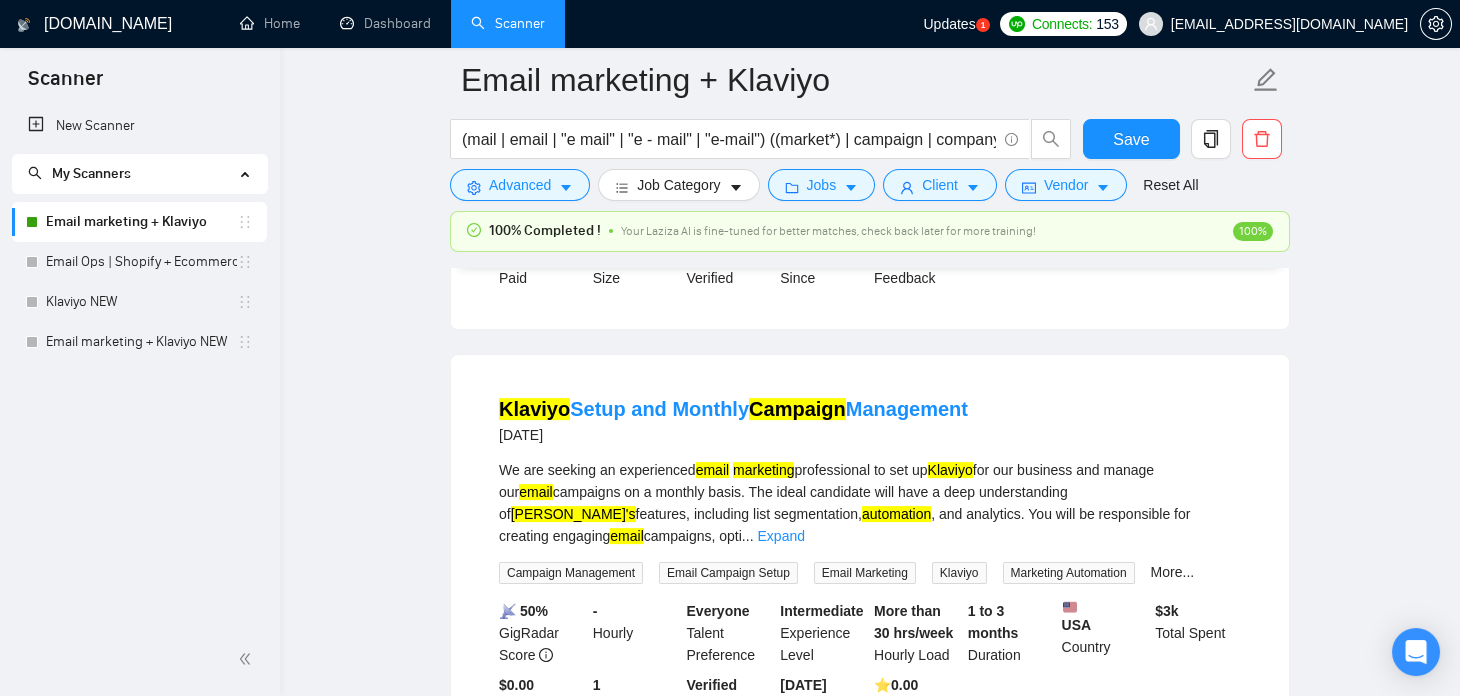 scroll, scrollTop: 4516, scrollLeft: 0, axis: vertical 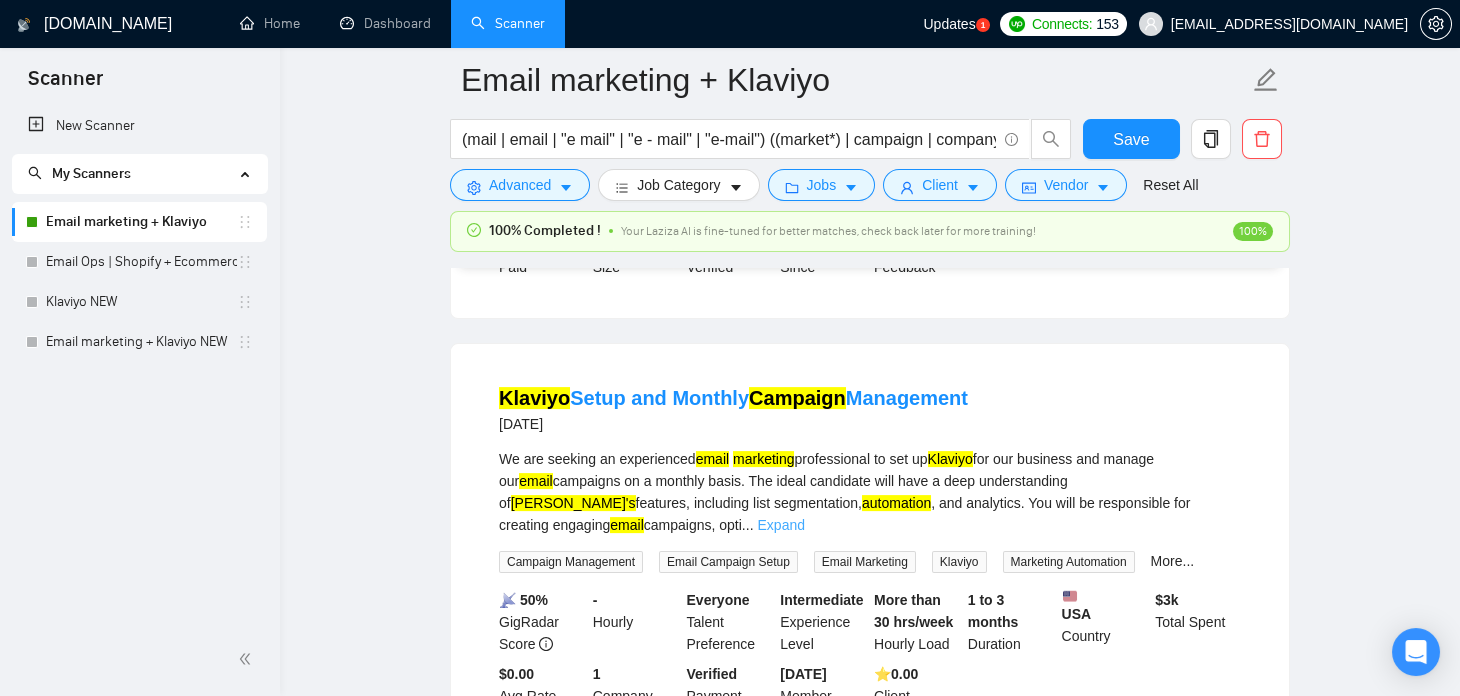 click on "Expand" at bounding box center (781, 525) 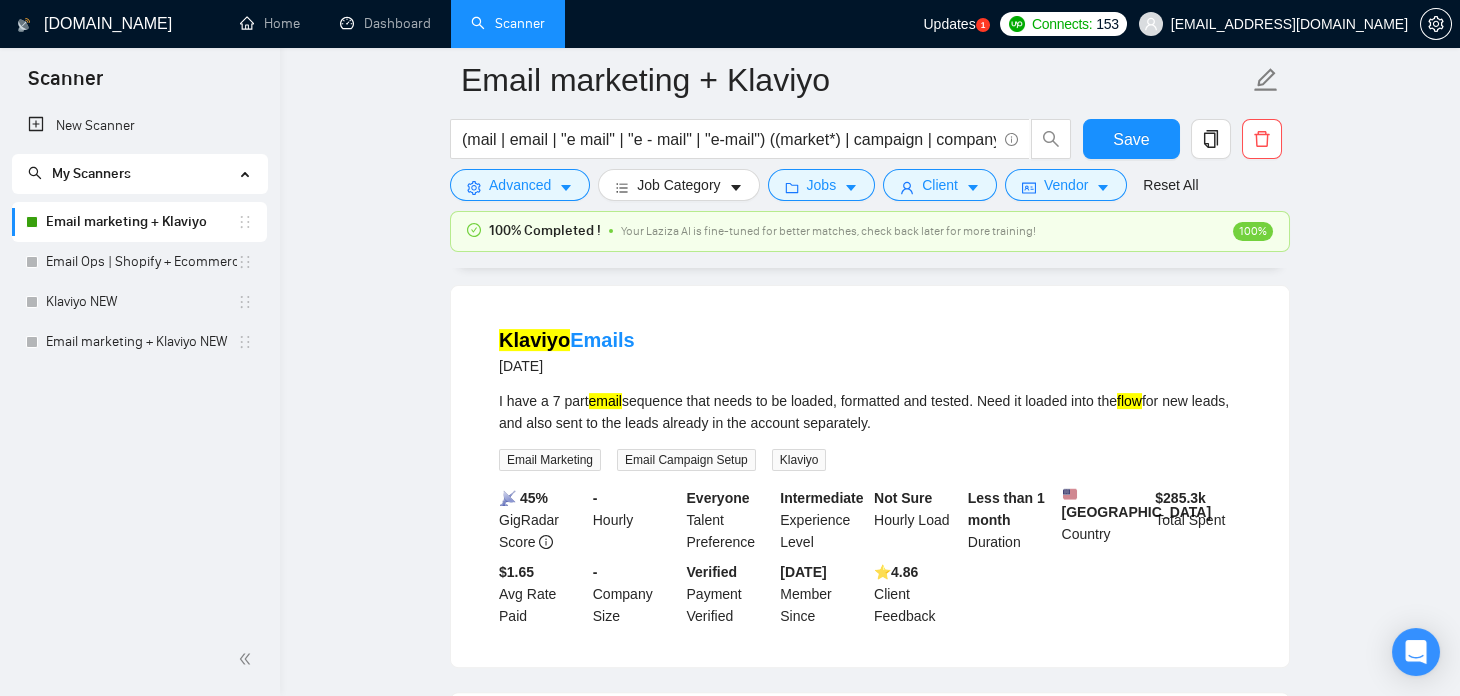 scroll, scrollTop: 5048, scrollLeft: 0, axis: vertical 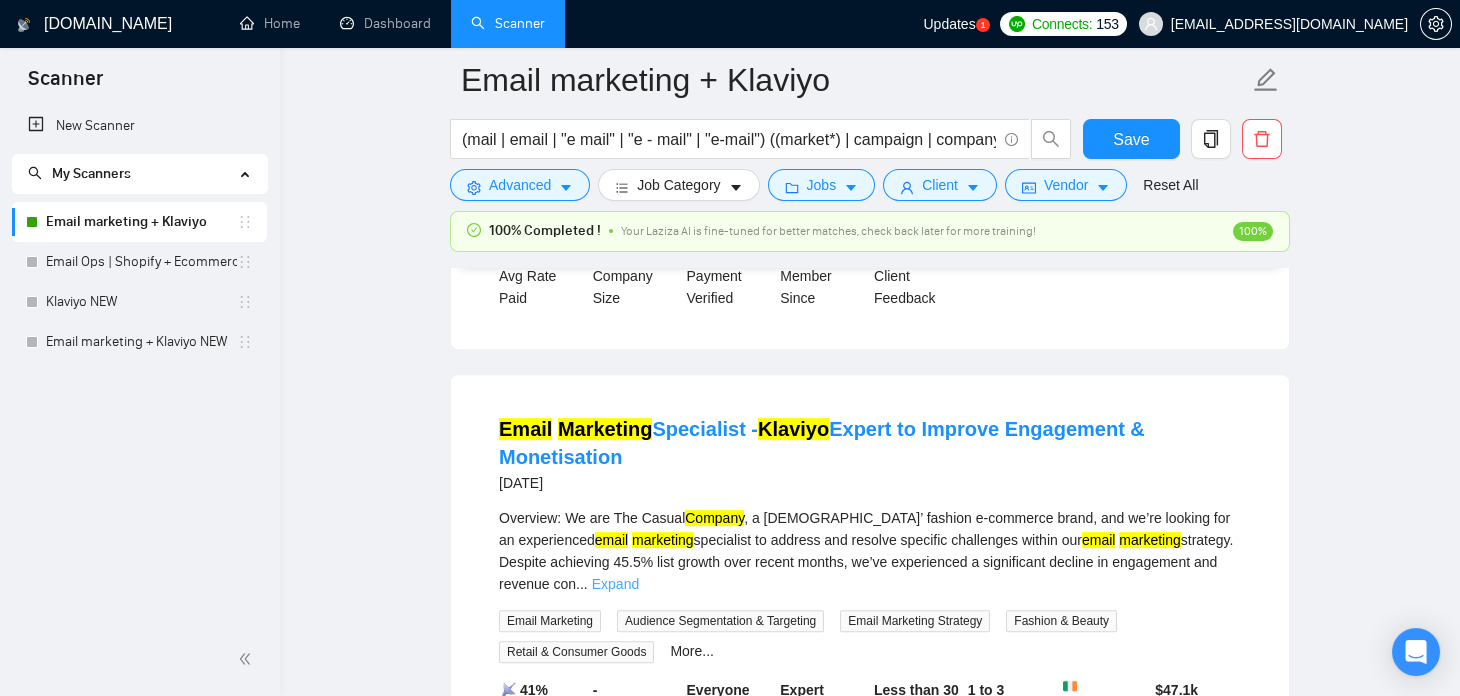 click on "Expand" at bounding box center (615, 584) 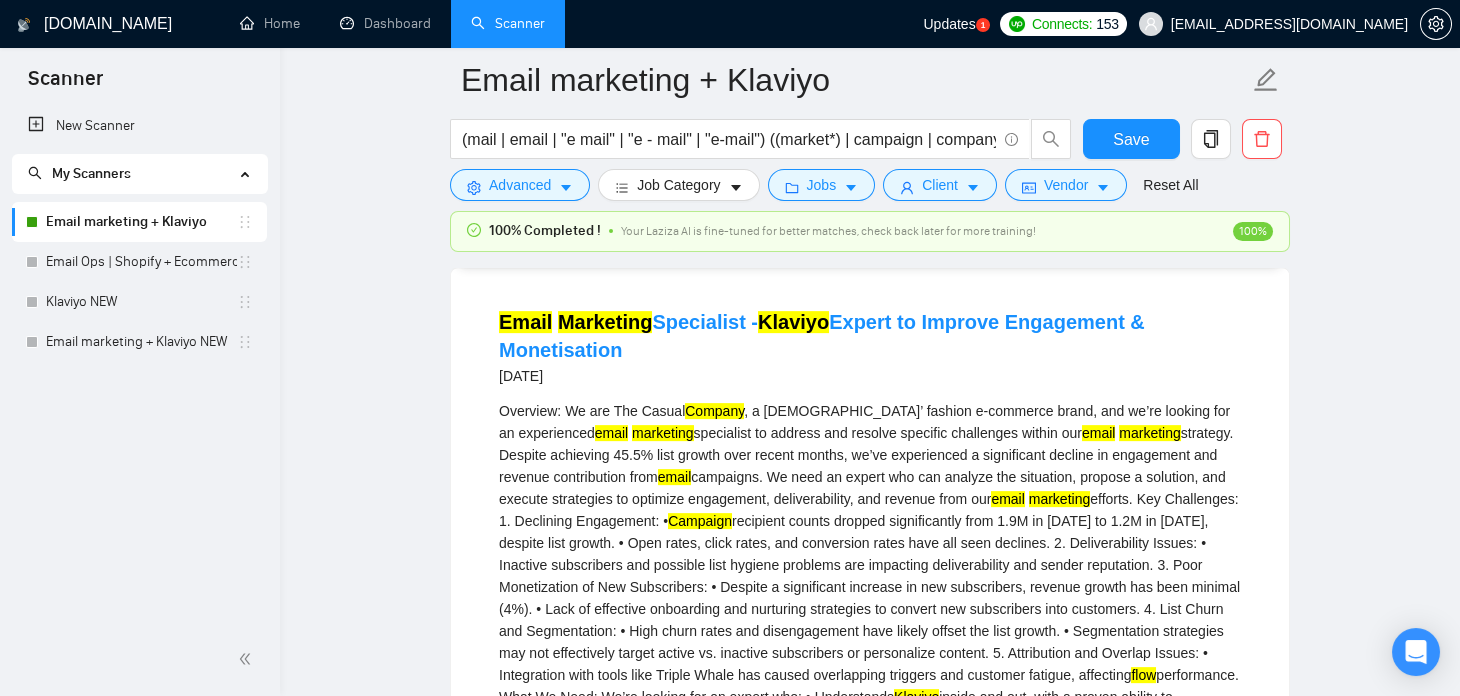 scroll, scrollTop: 5471, scrollLeft: 0, axis: vertical 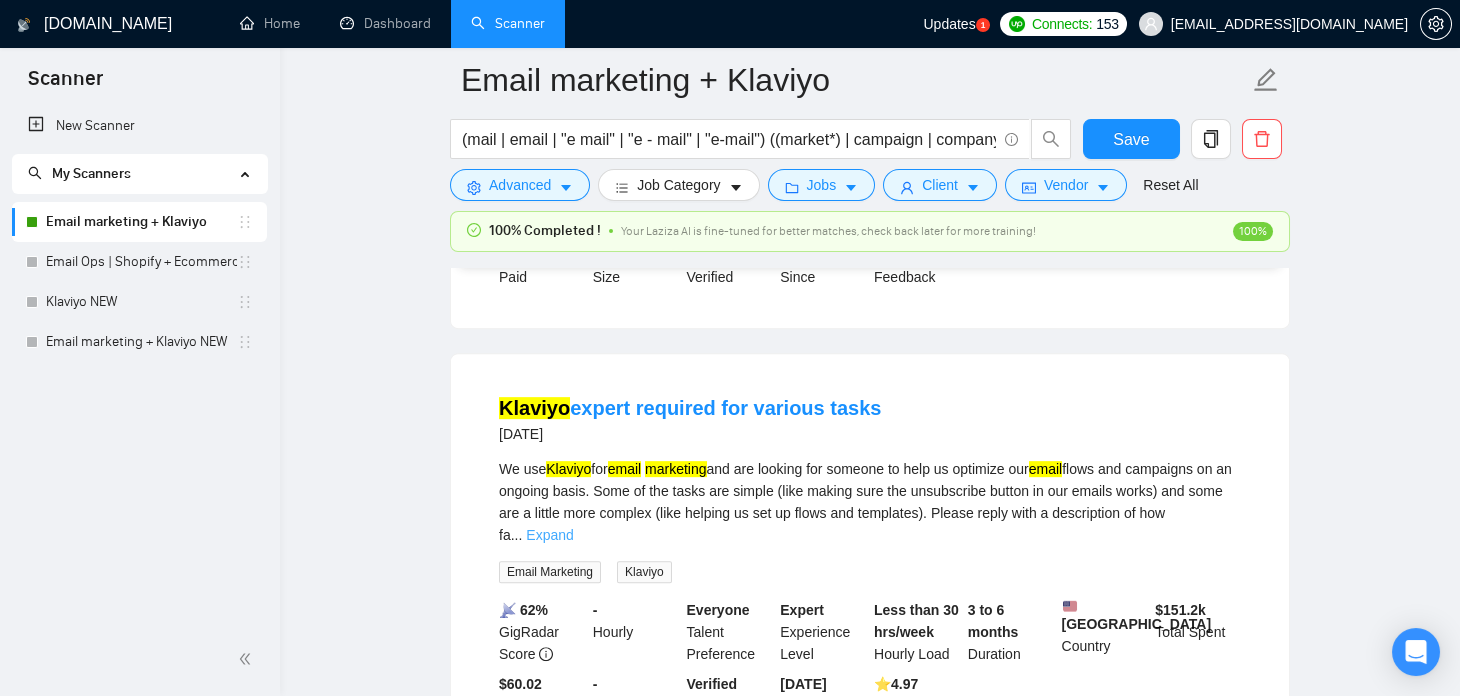 click on "Expand" at bounding box center [549, 535] 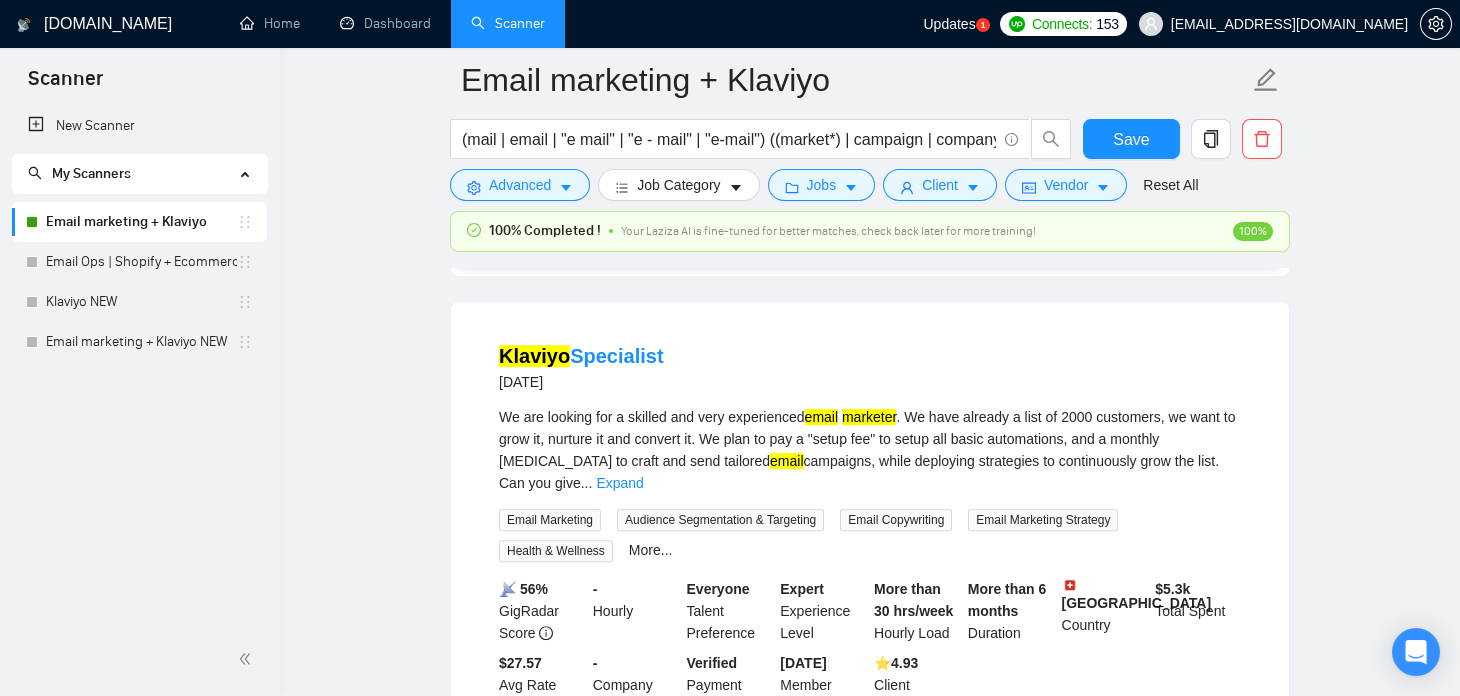 scroll, scrollTop: 7038, scrollLeft: 0, axis: vertical 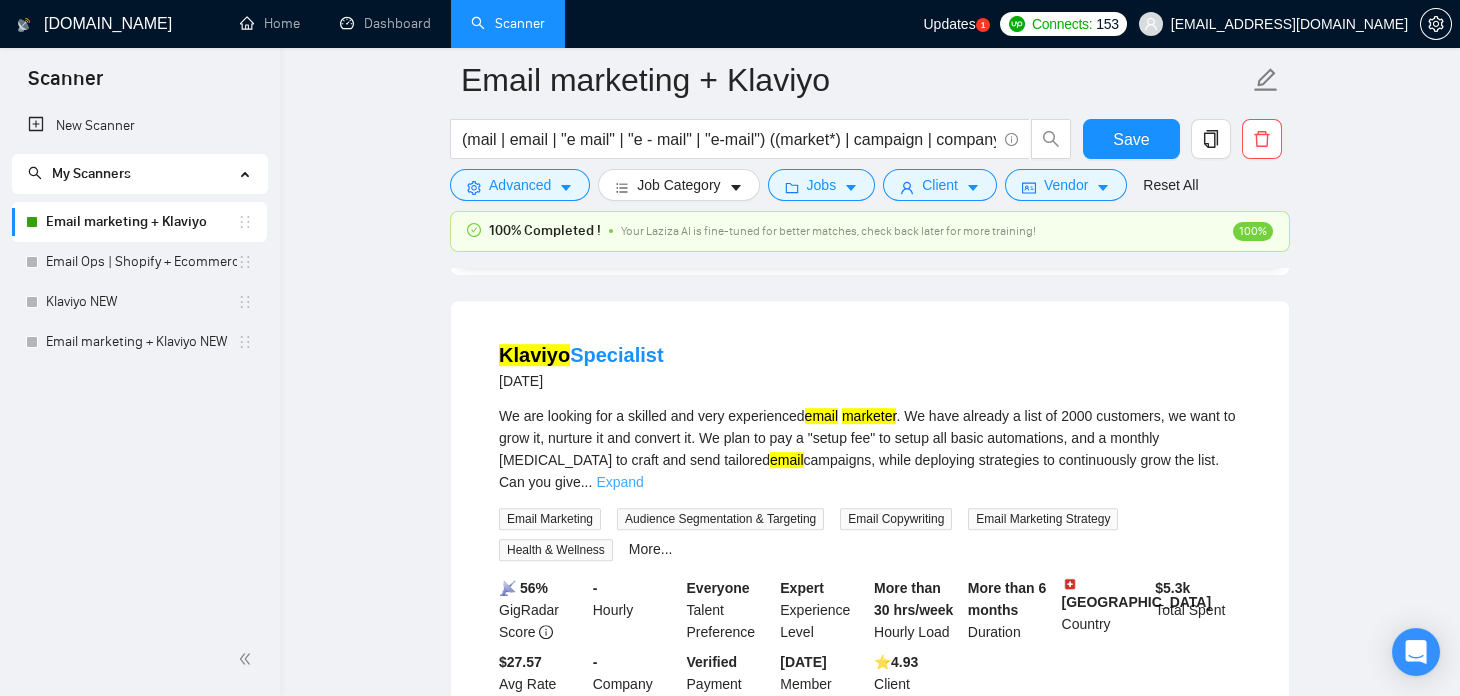 click on "Expand" at bounding box center (619, 482) 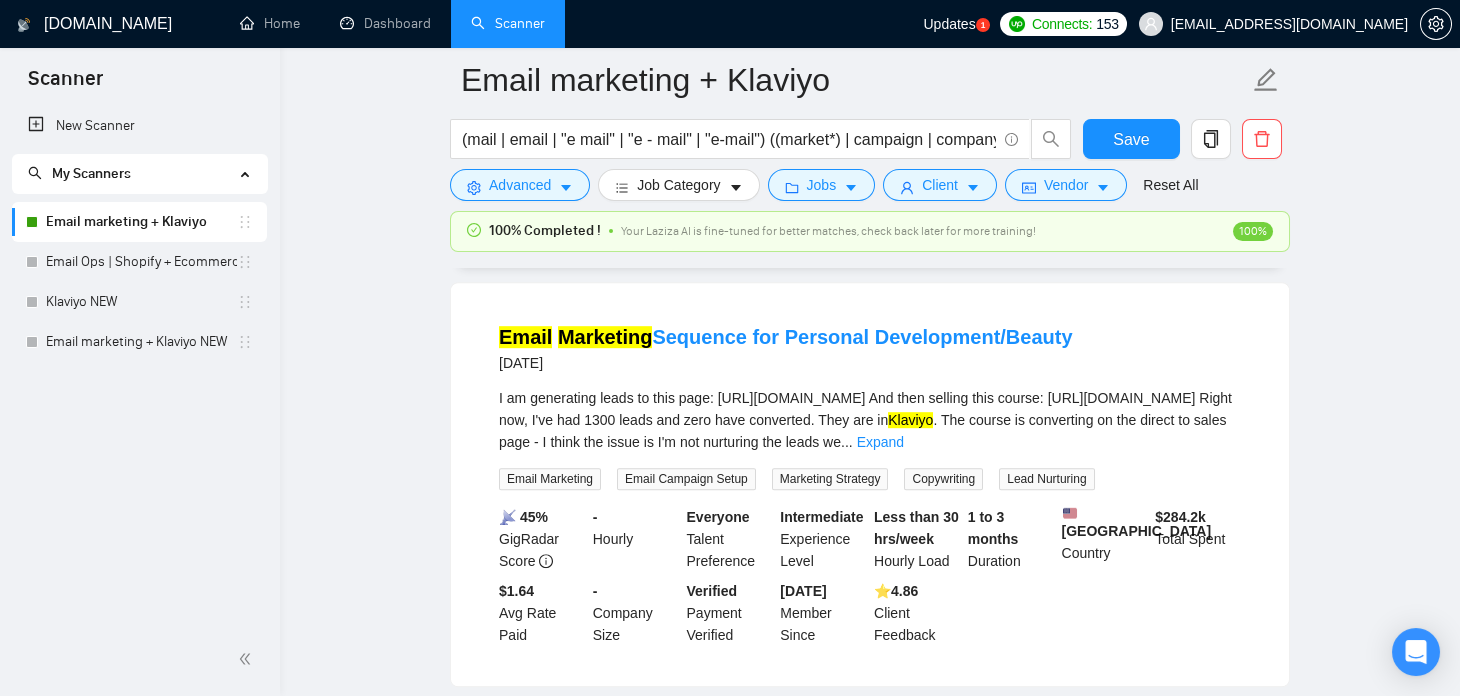 scroll, scrollTop: 7951, scrollLeft: 0, axis: vertical 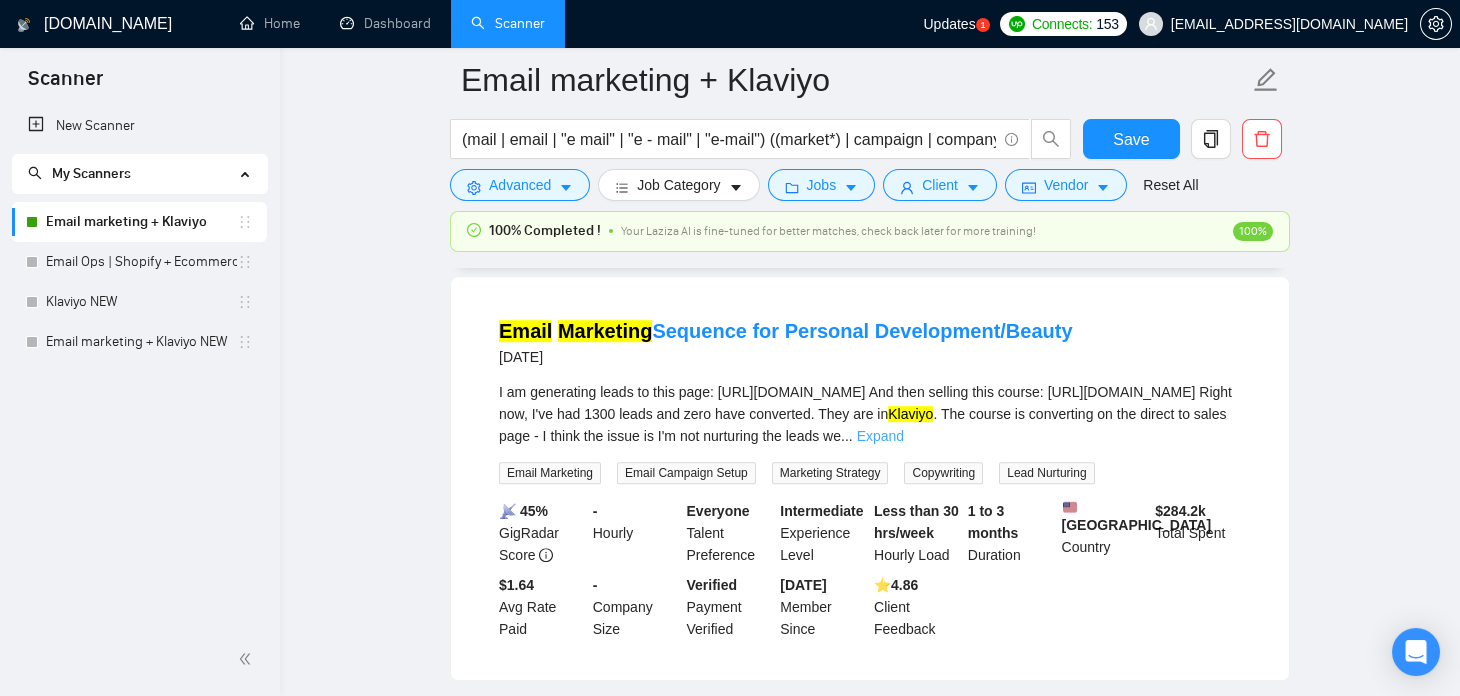 click on "Expand" at bounding box center (880, 436) 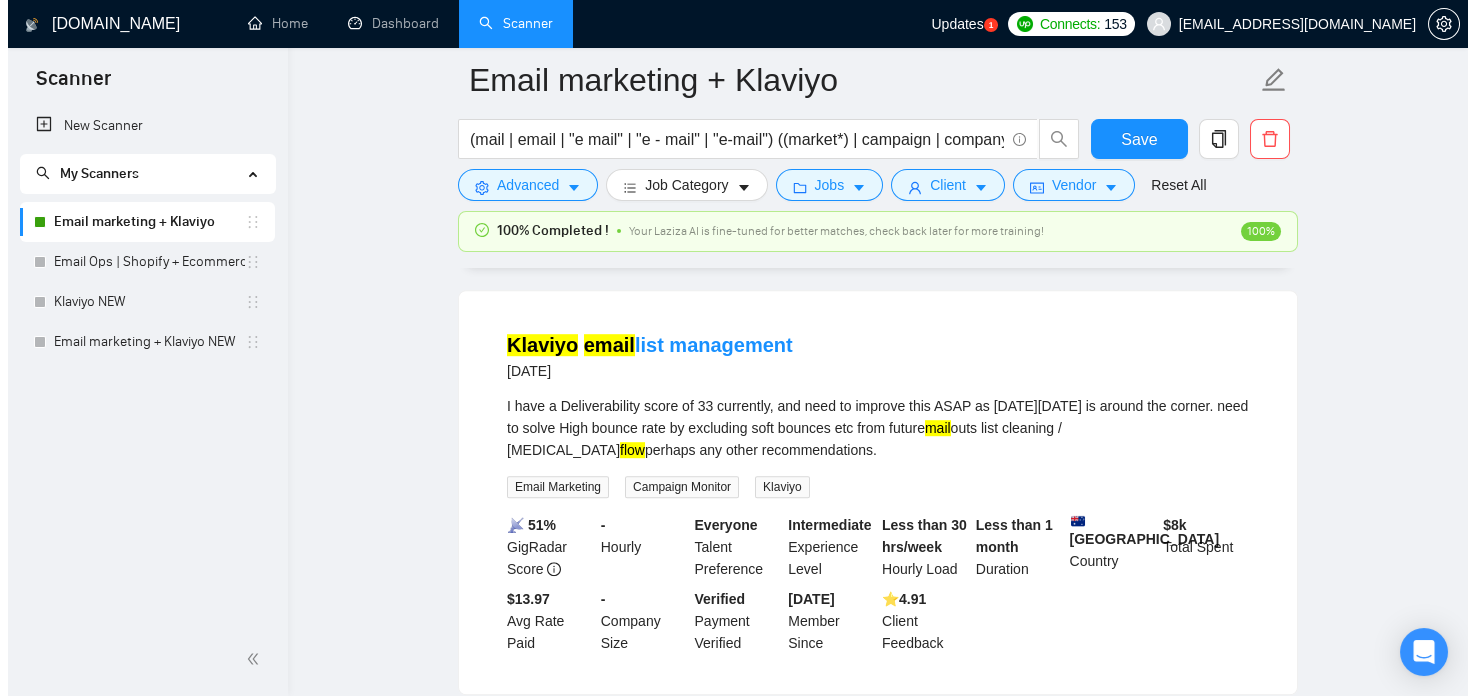 scroll, scrollTop: 8454, scrollLeft: 0, axis: vertical 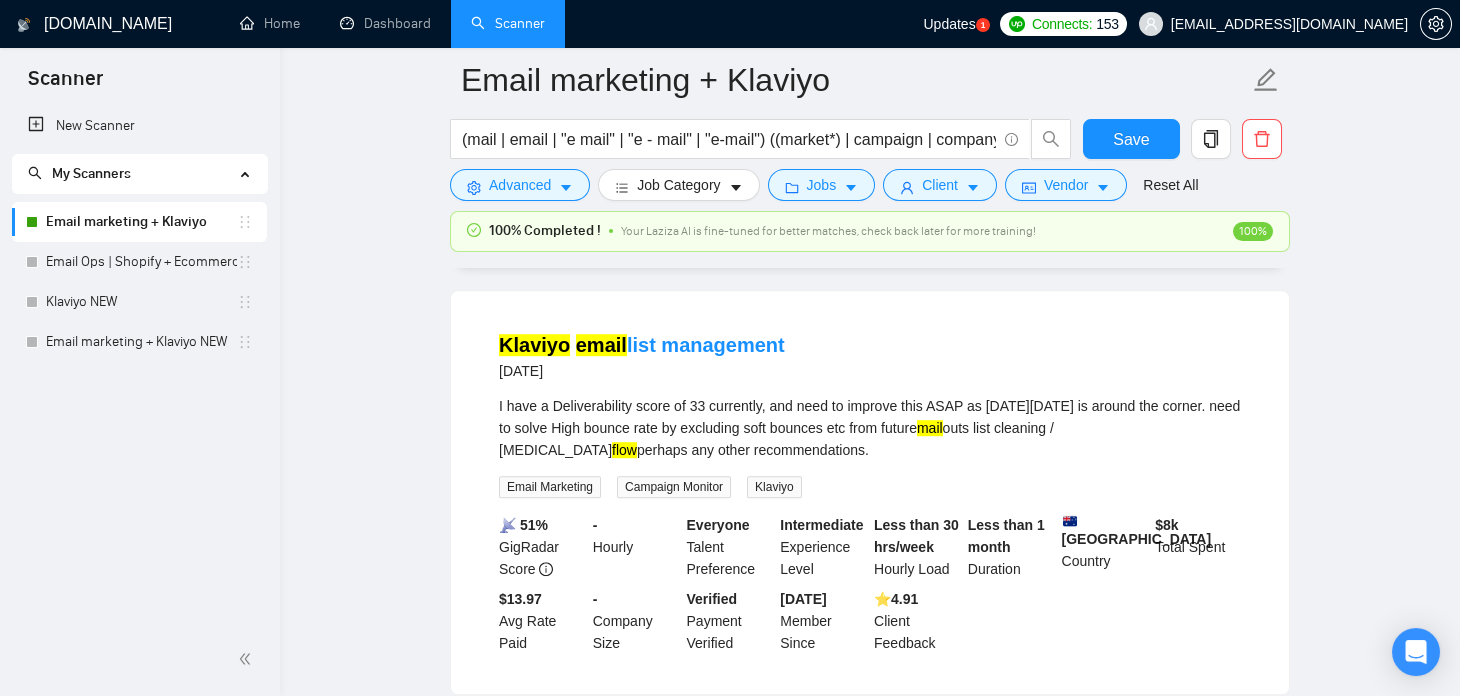 drag, startPoint x: 786, startPoint y: 338, endPoint x: 490, endPoint y: 339, distance: 296.00168 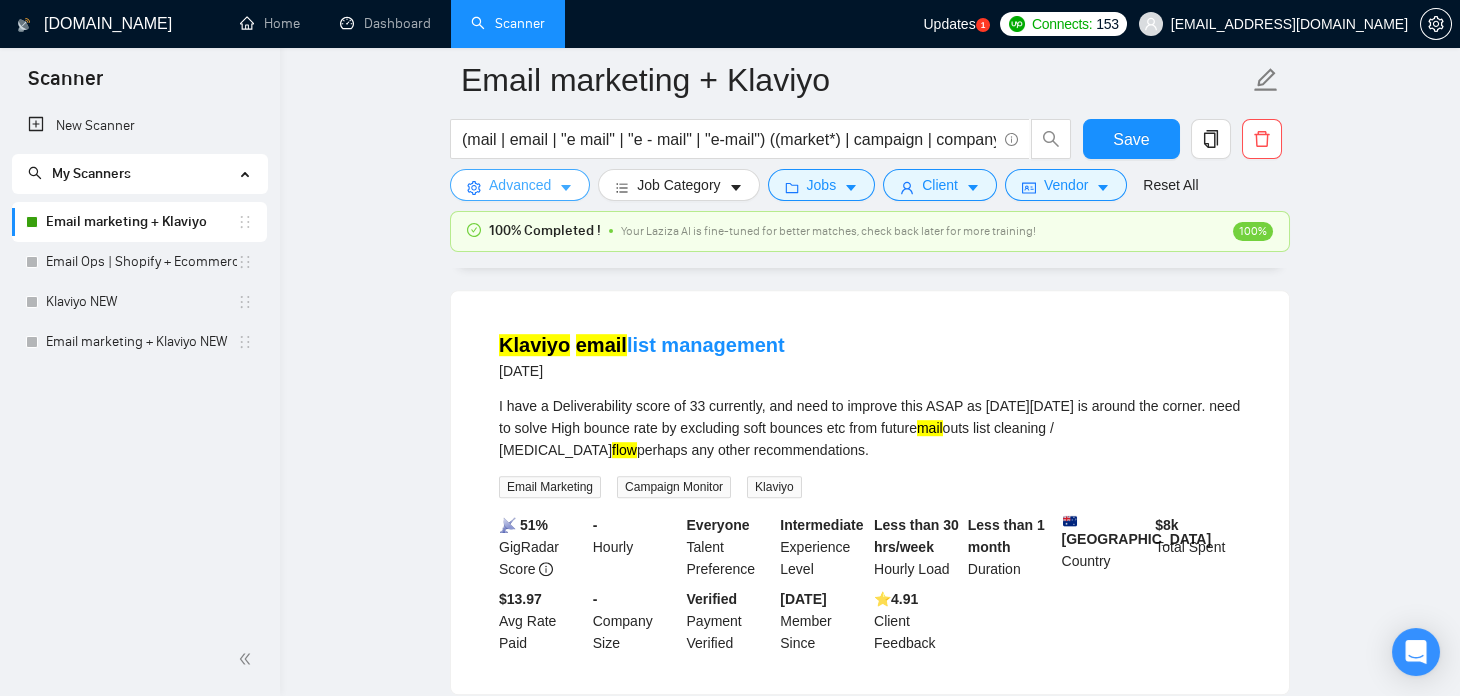 click on "Advanced" at bounding box center [520, 185] 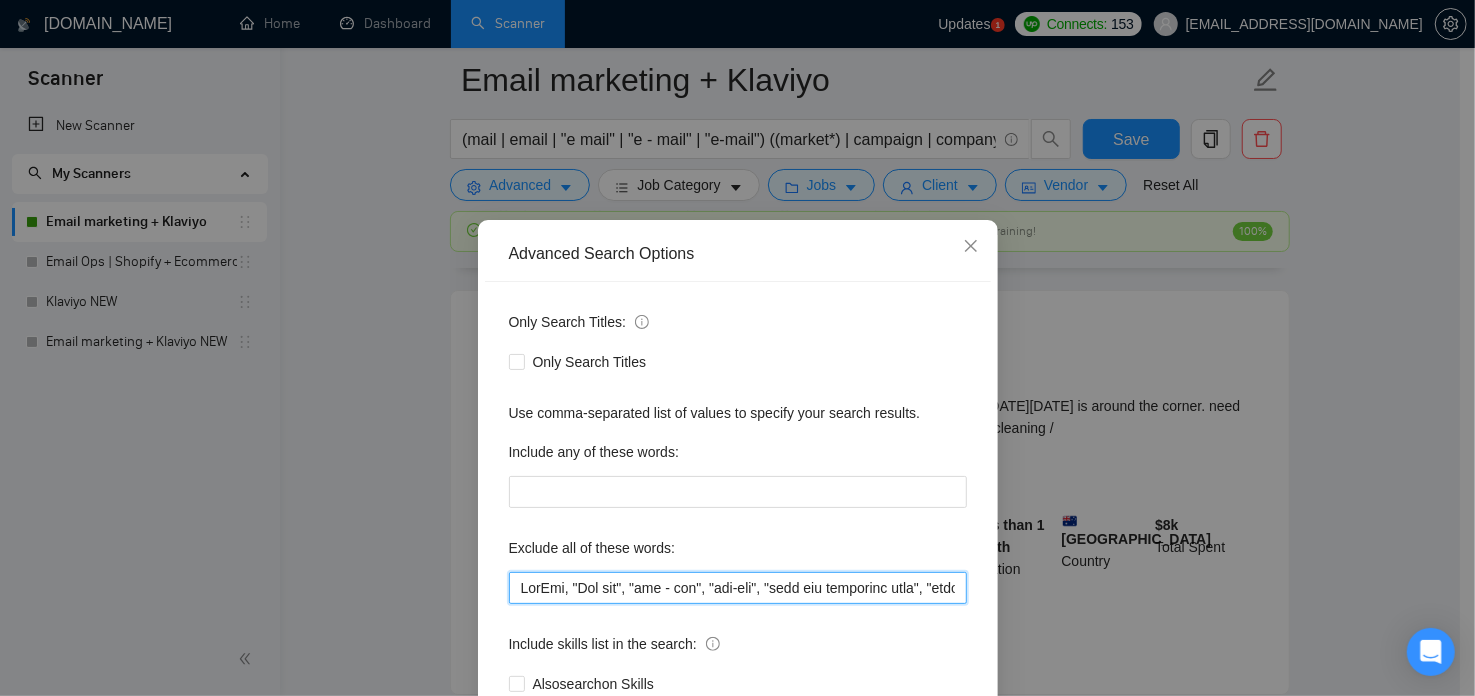 click at bounding box center [738, 588] 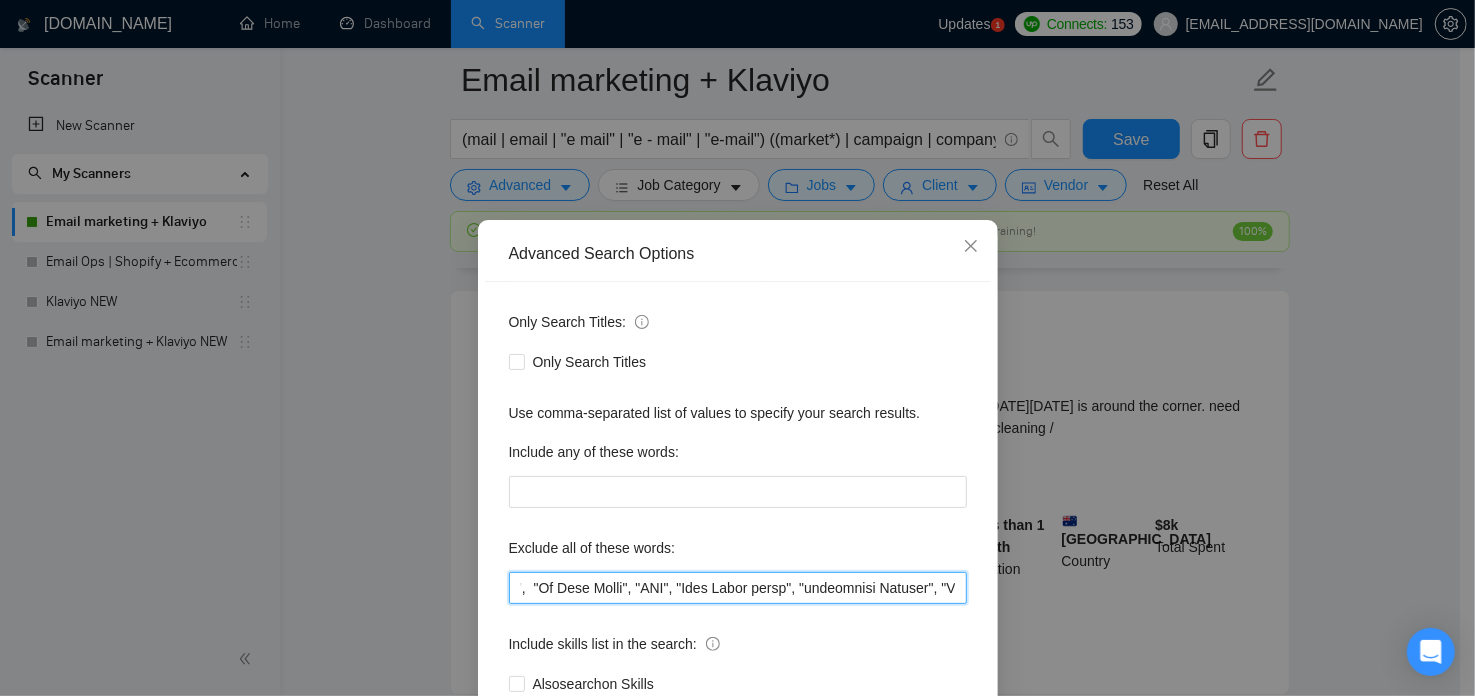 scroll, scrollTop: 0, scrollLeft: 16465, axis: horizontal 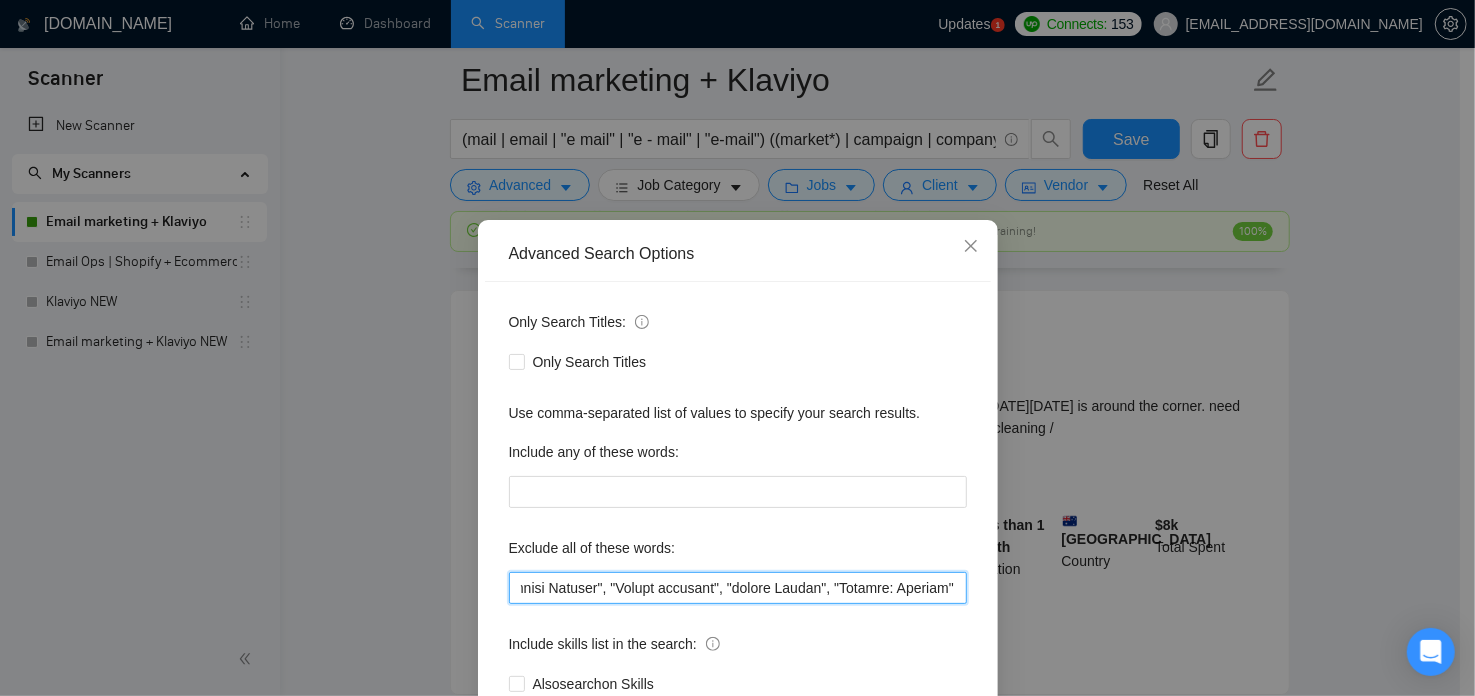 click at bounding box center [738, 588] 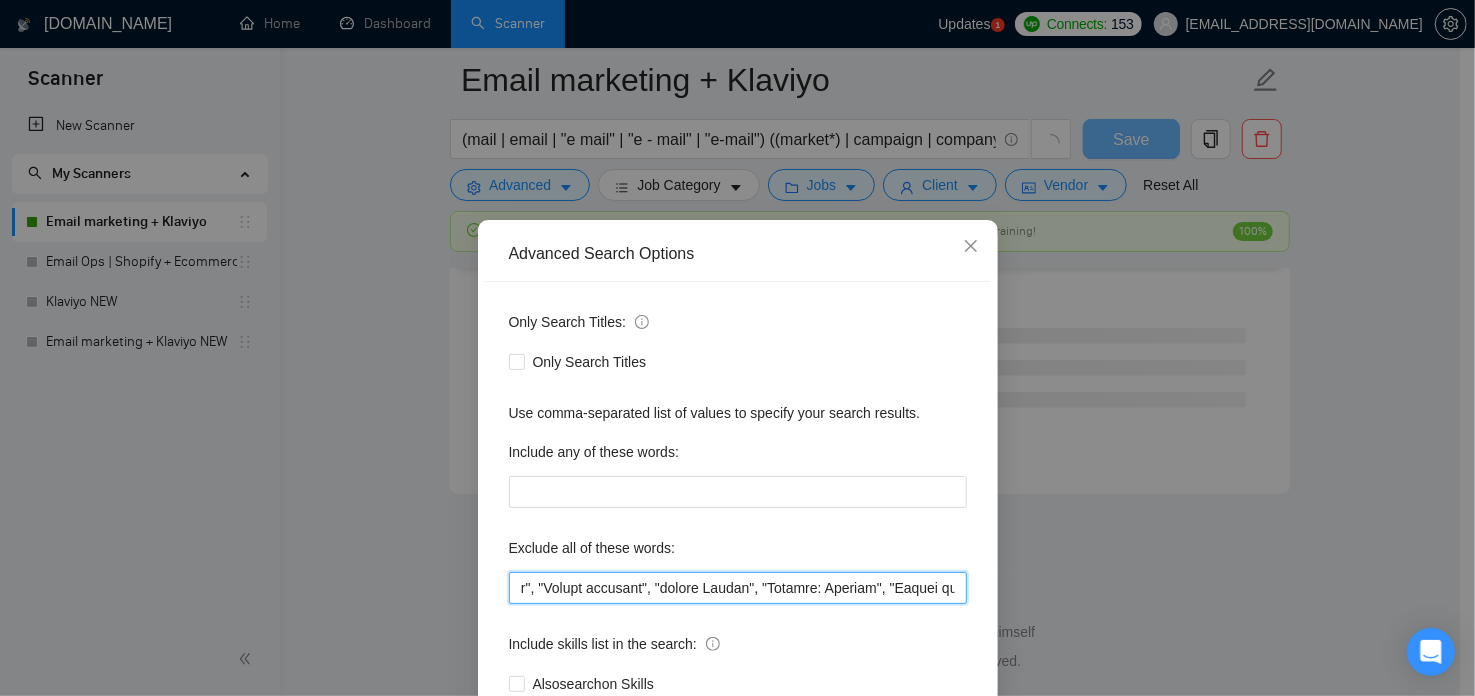 scroll, scrollTop: 5419, scrollLeft: 0, axis: vertical 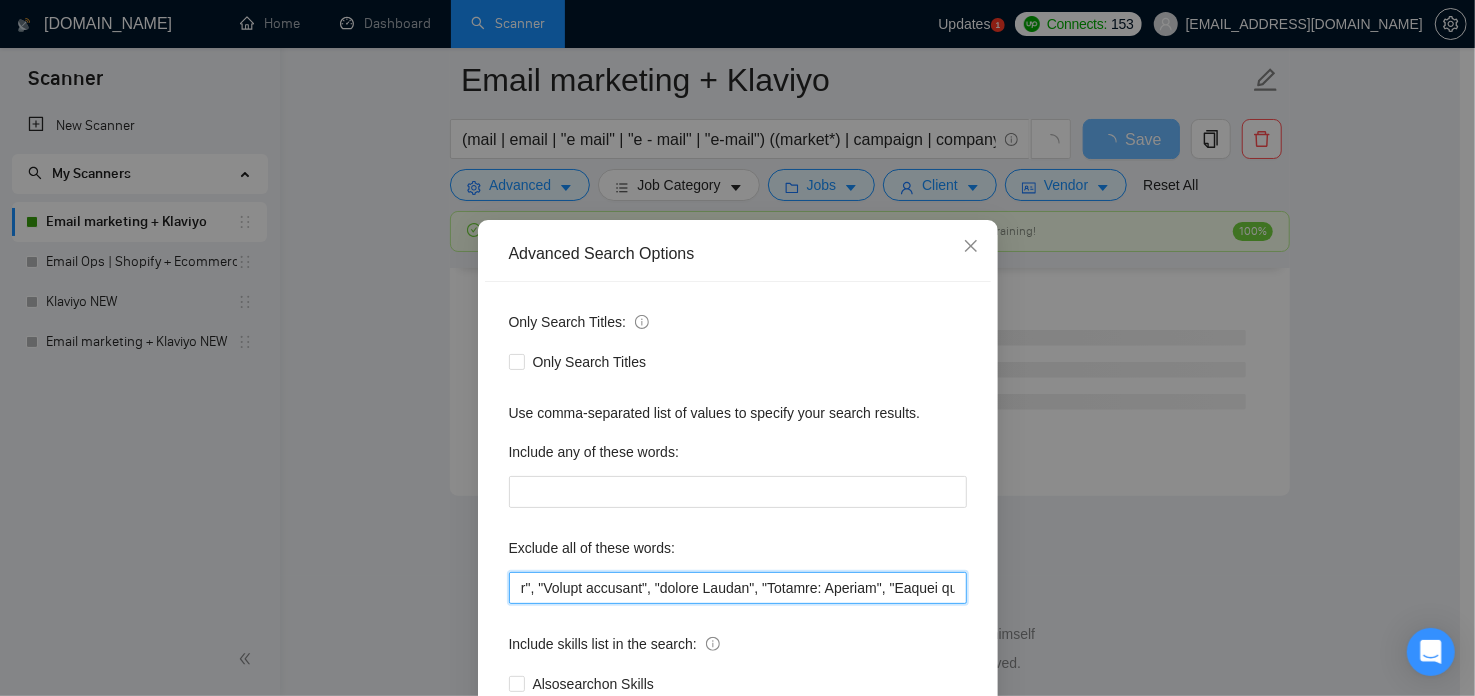 click at bounding box center (738, 588) 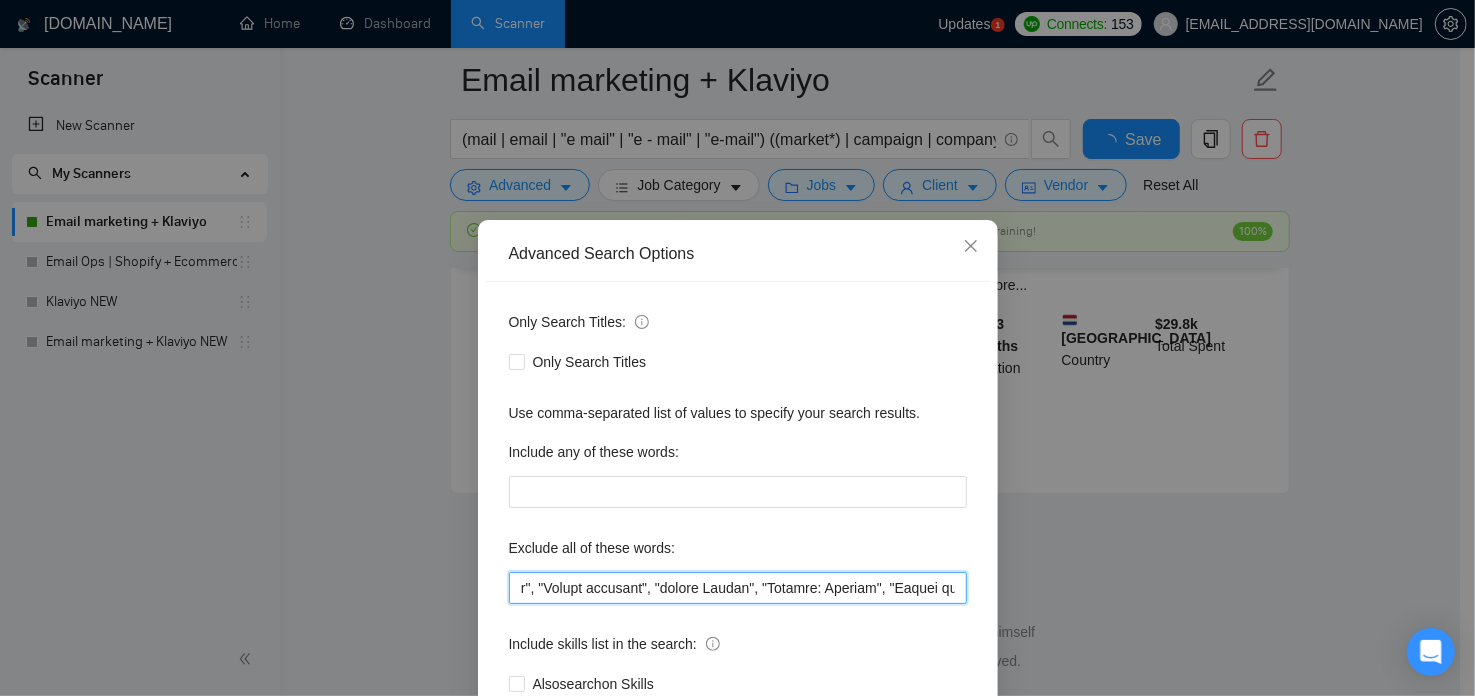 scroll, scrollTop: 4286, scrollLeft: 0, axis: vertical 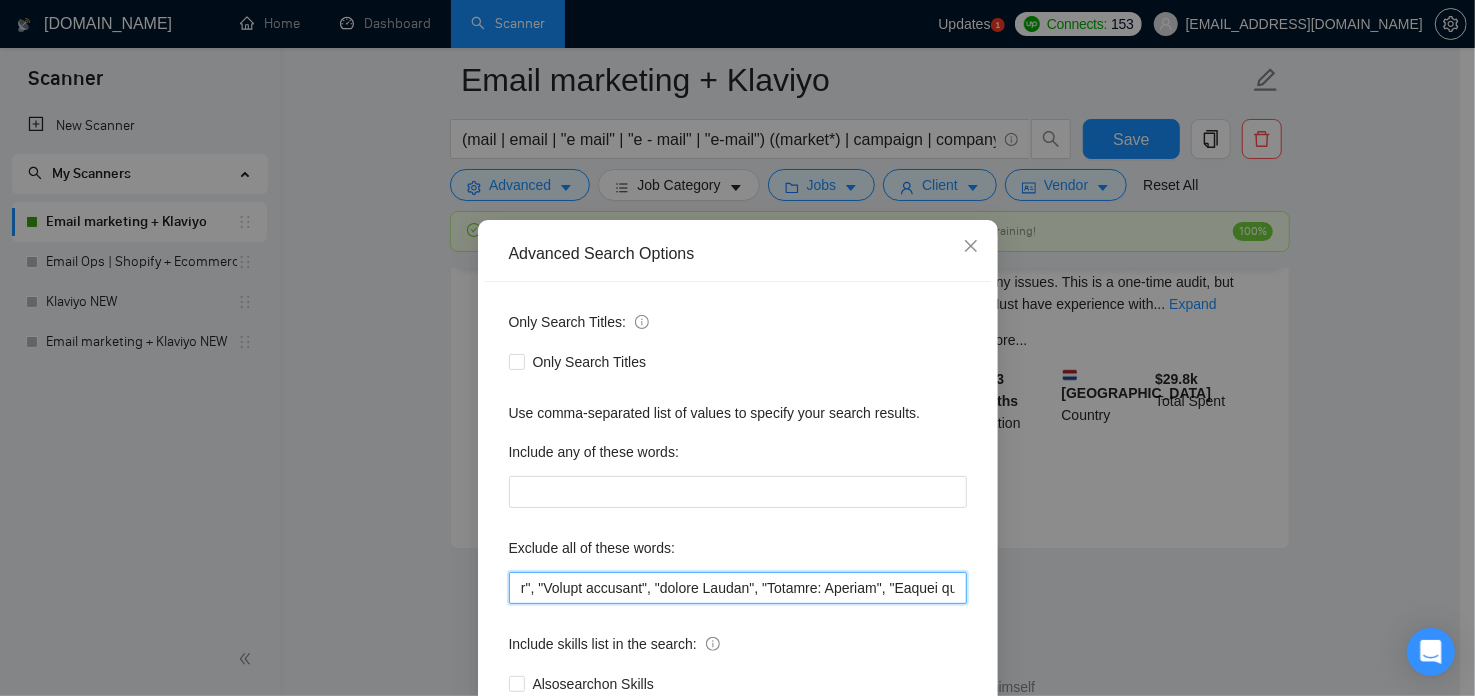 click at bounding box center [738, 588] 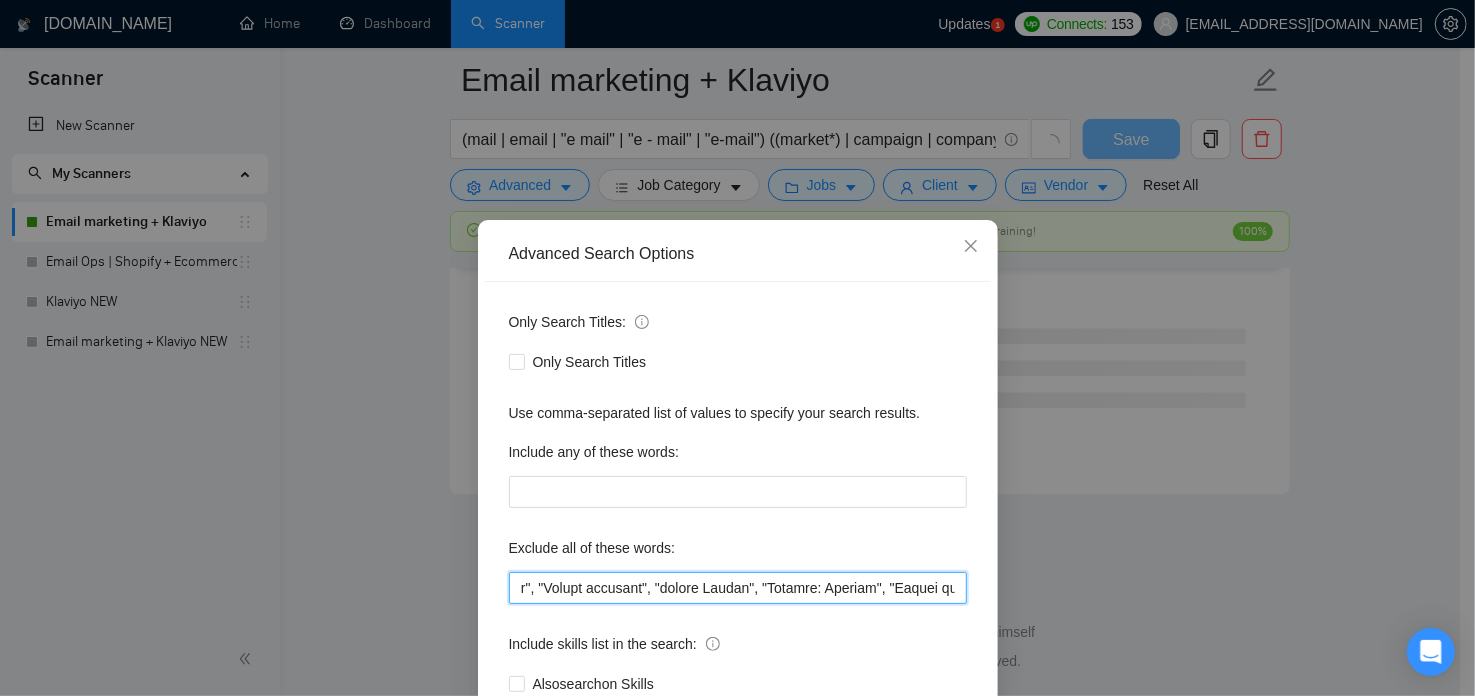 scroll, scrollTop: 2678, scrollLeft: 0, axis: vertical 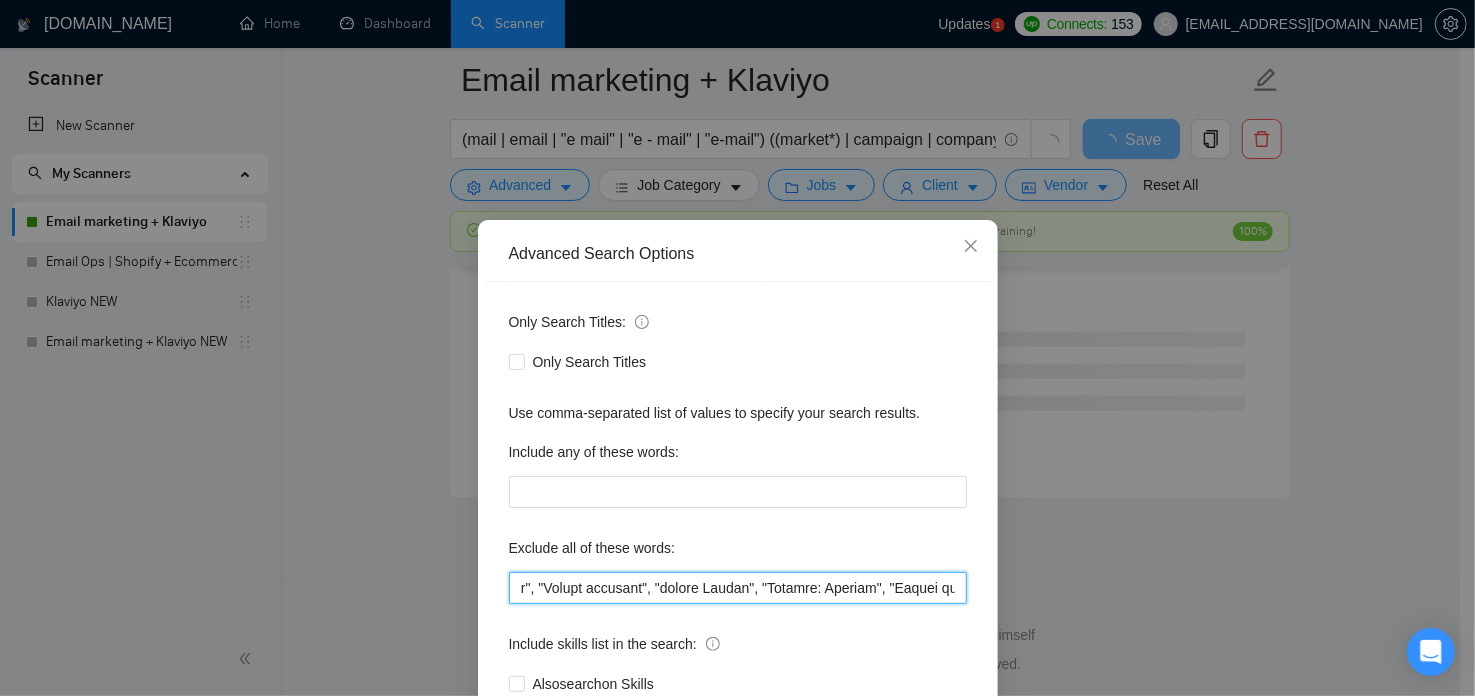 click at bounding box center [738, 588] 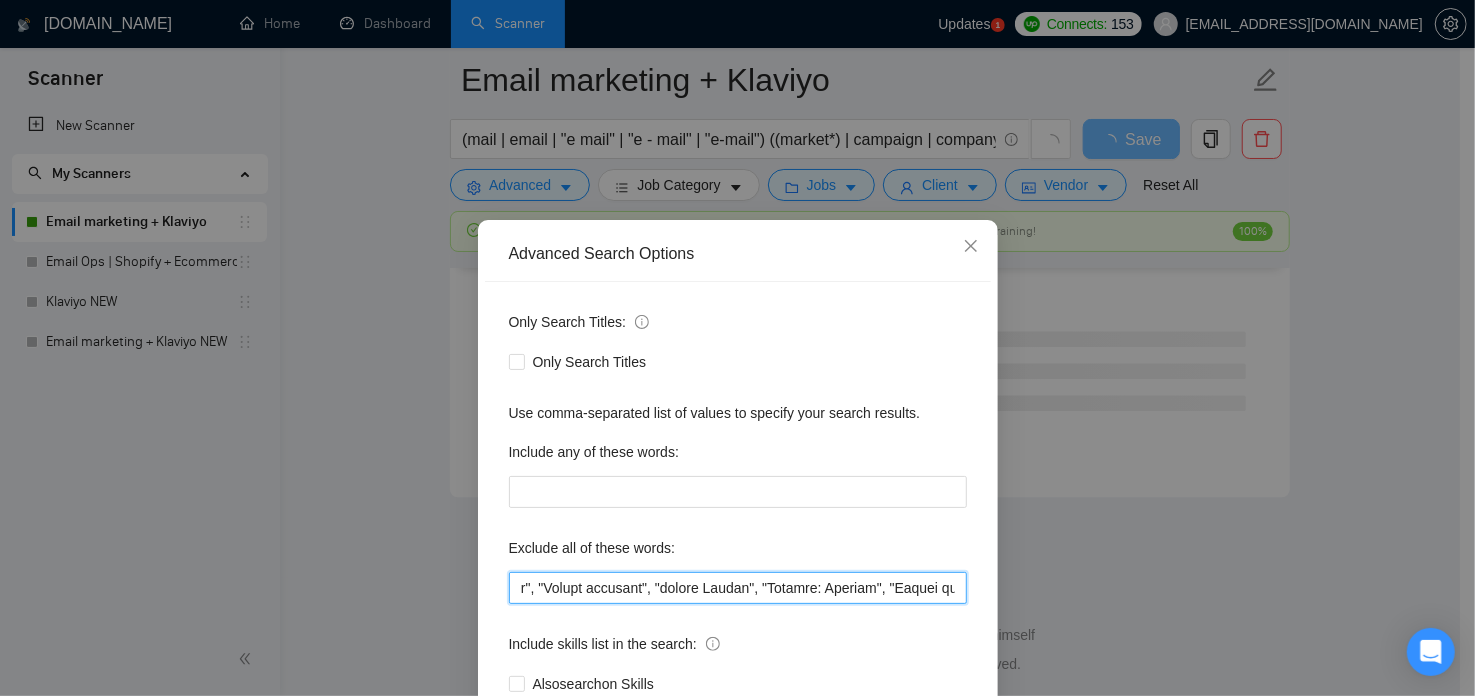 paste on """ 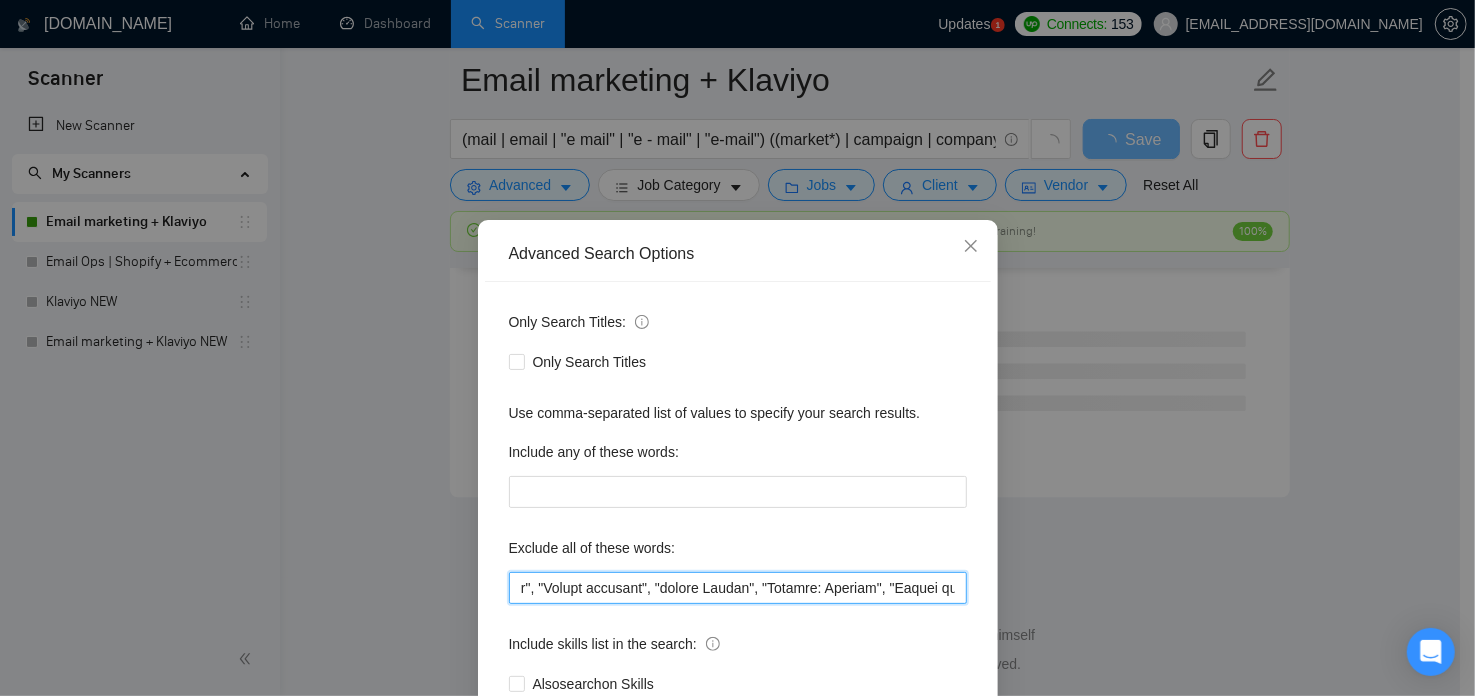 scroll, scrollTop: 0, scrollLeft: 16542, axis: horizontal 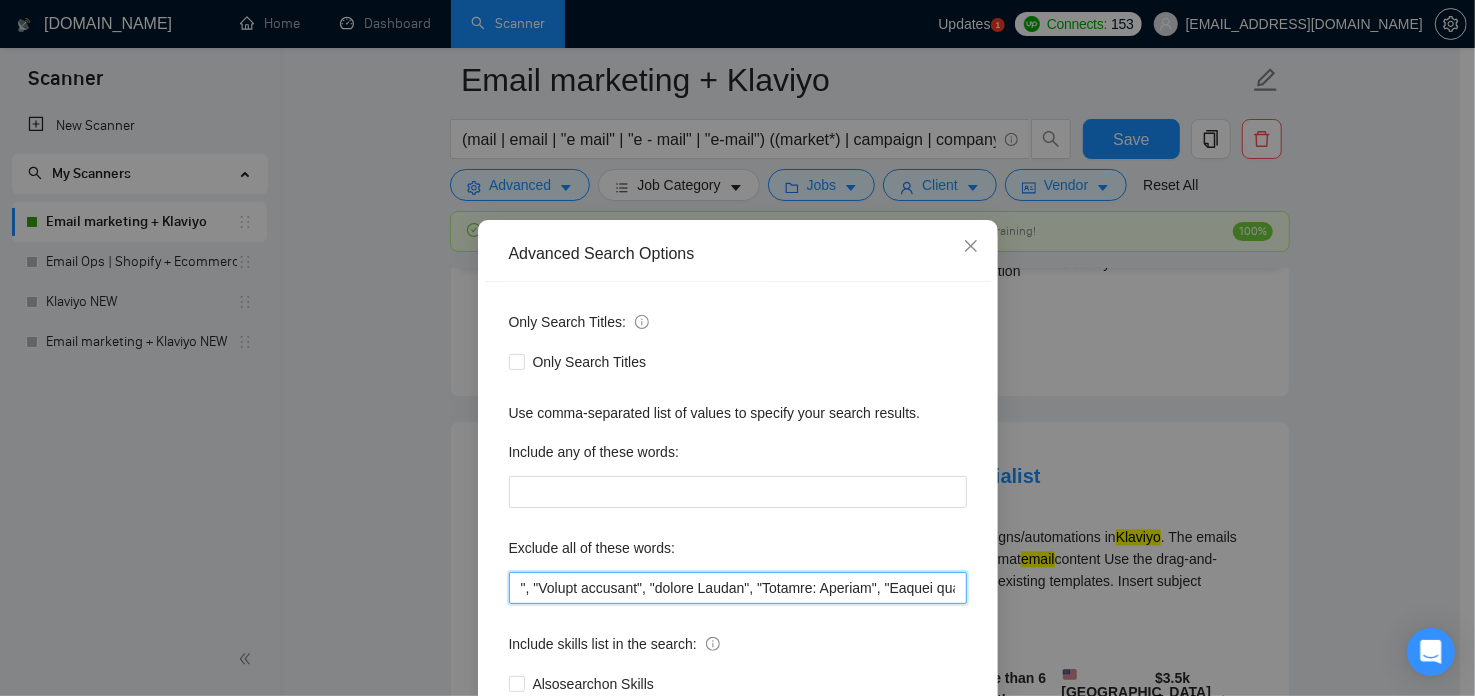 click at bounding box center [738, 588] 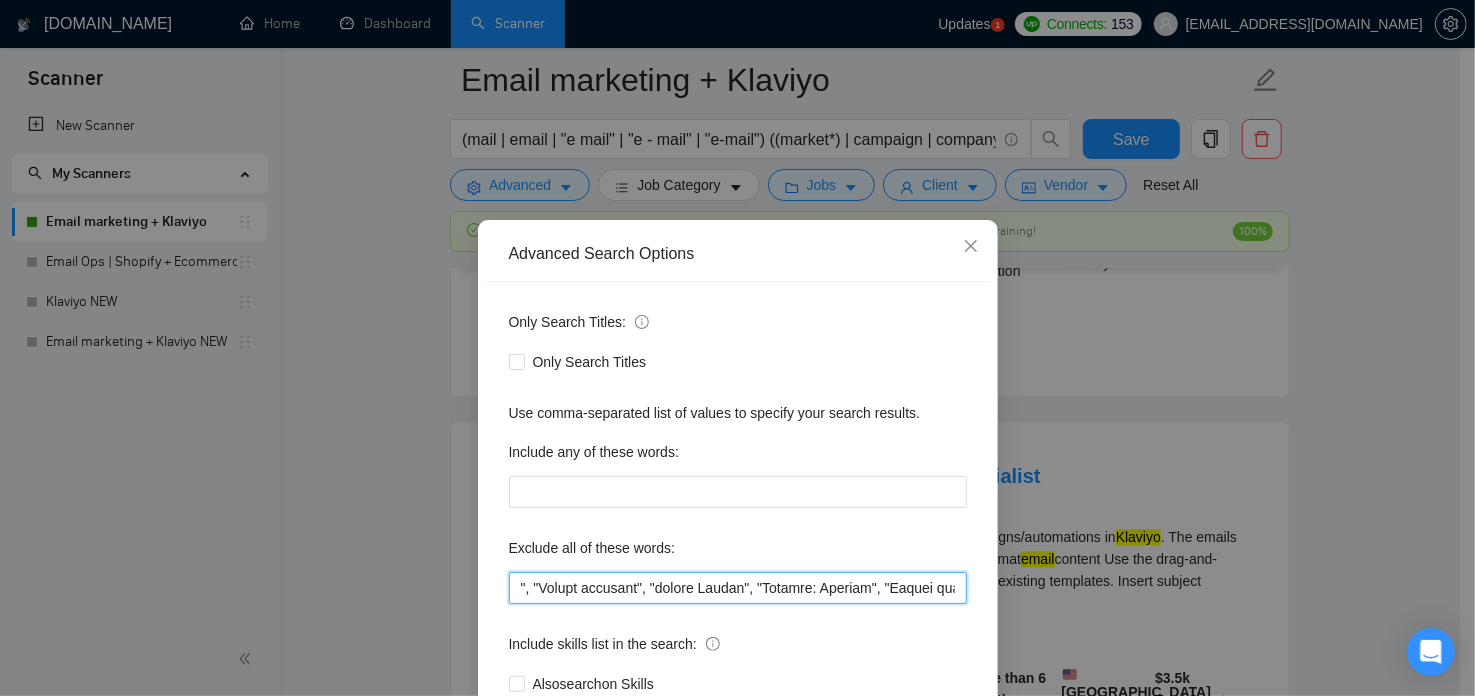 paste on """ 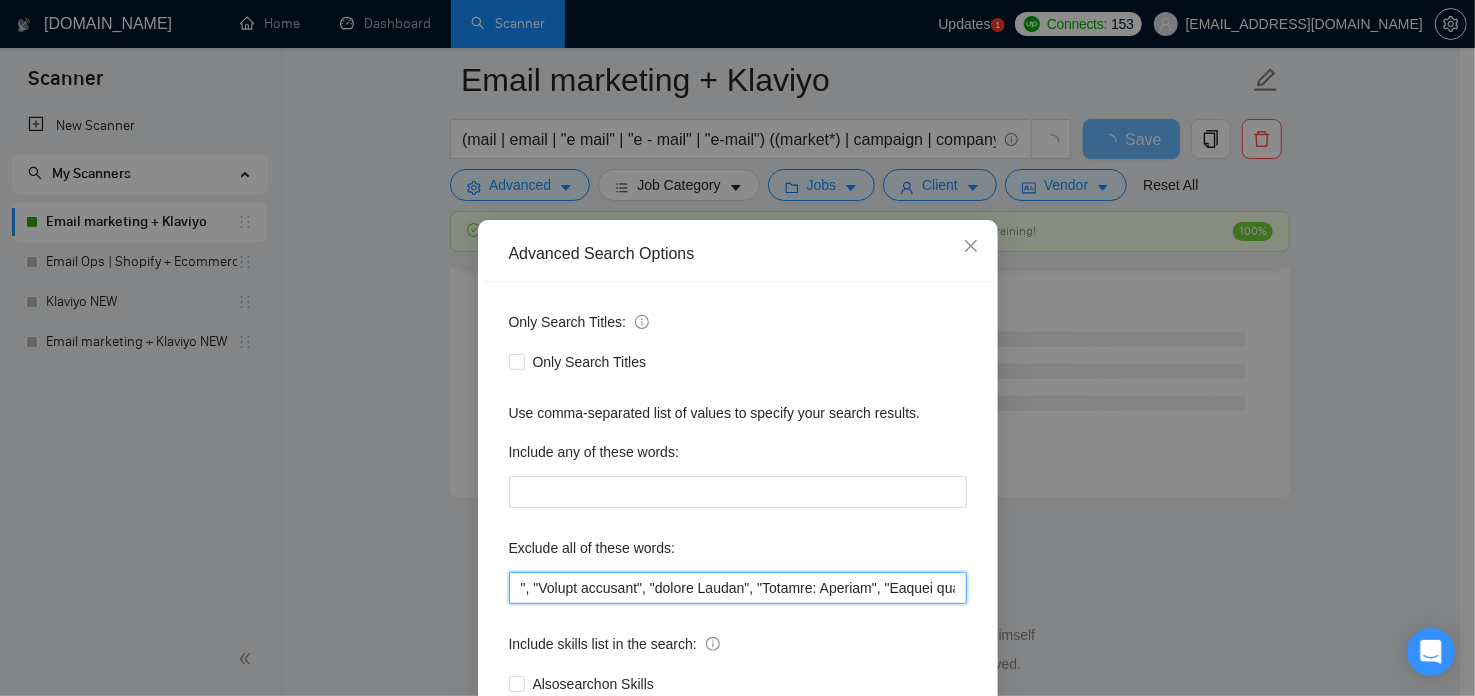 scroll, scrollTop: 0, scrollLeft: 16548, axis: horizontal 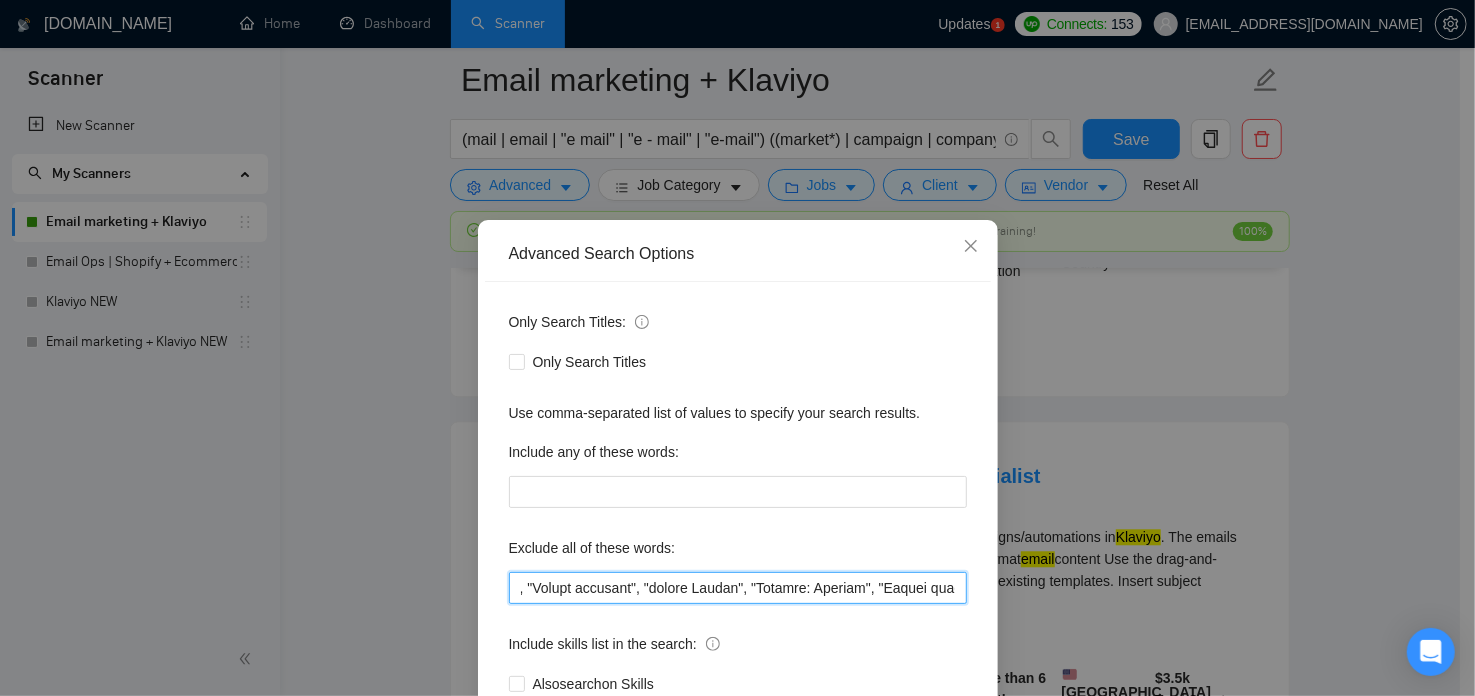 drag, startPoint x: 955, startPoint y: 587, endPoint x: 877, endPoint y: 581, distance: 78.23043 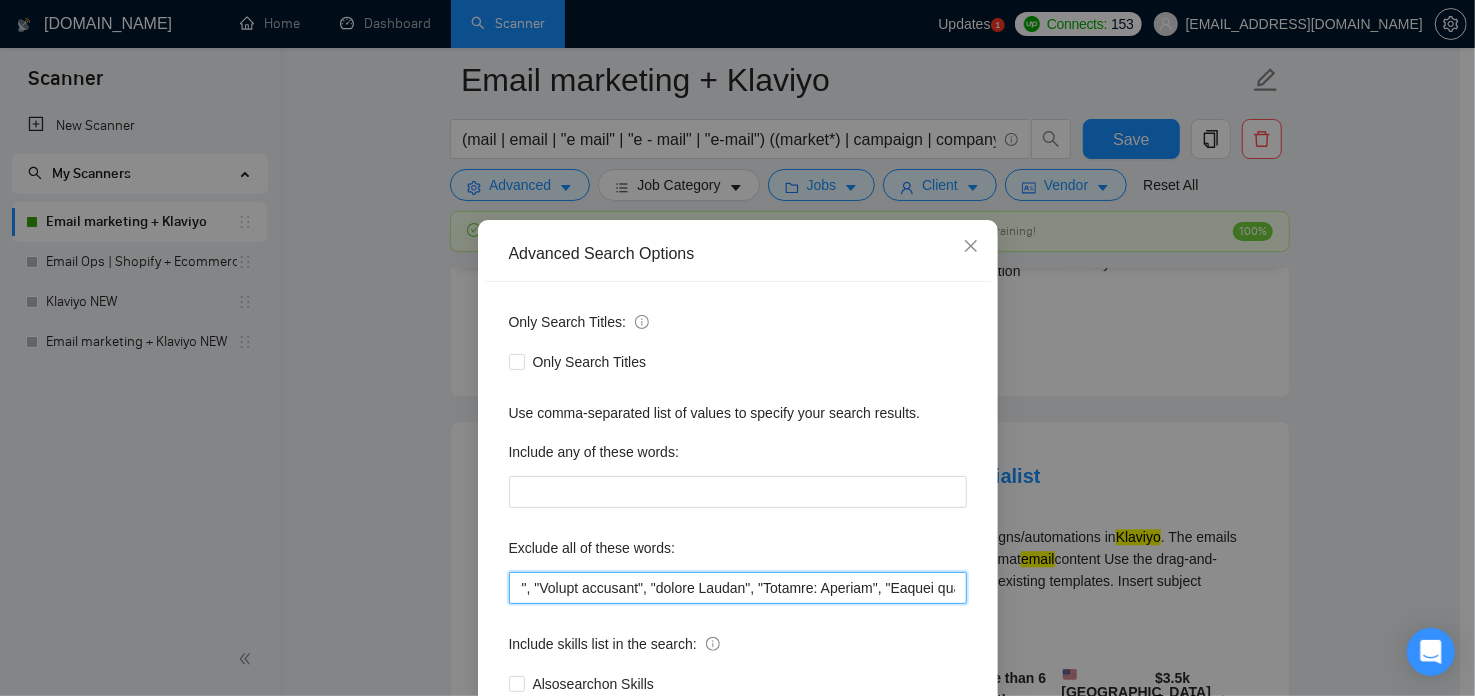 scroll, scrollTop: 0, scrollLeft: 16546, axis: horizontal 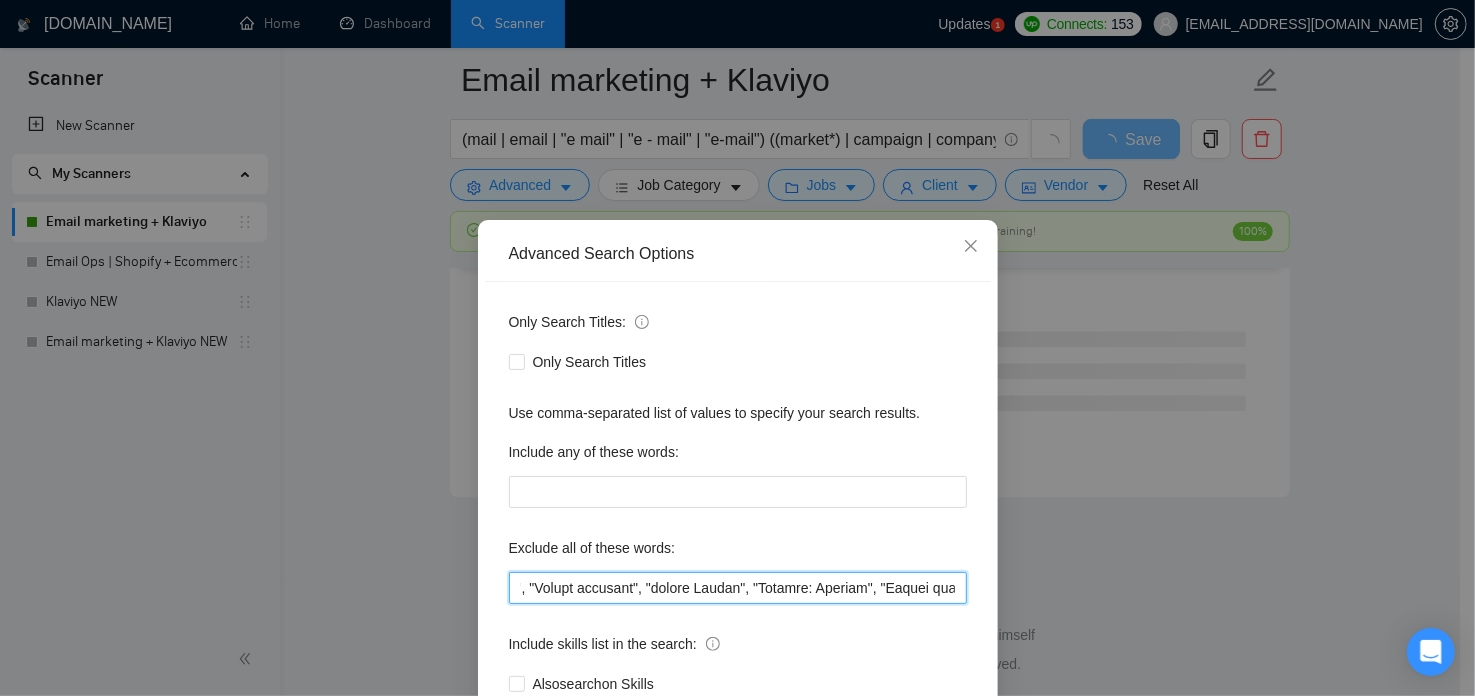 drag, startPoint x: 954, startPoint y: 583, endPoint x: 873, endPoint y: 587, distance: 81.09871 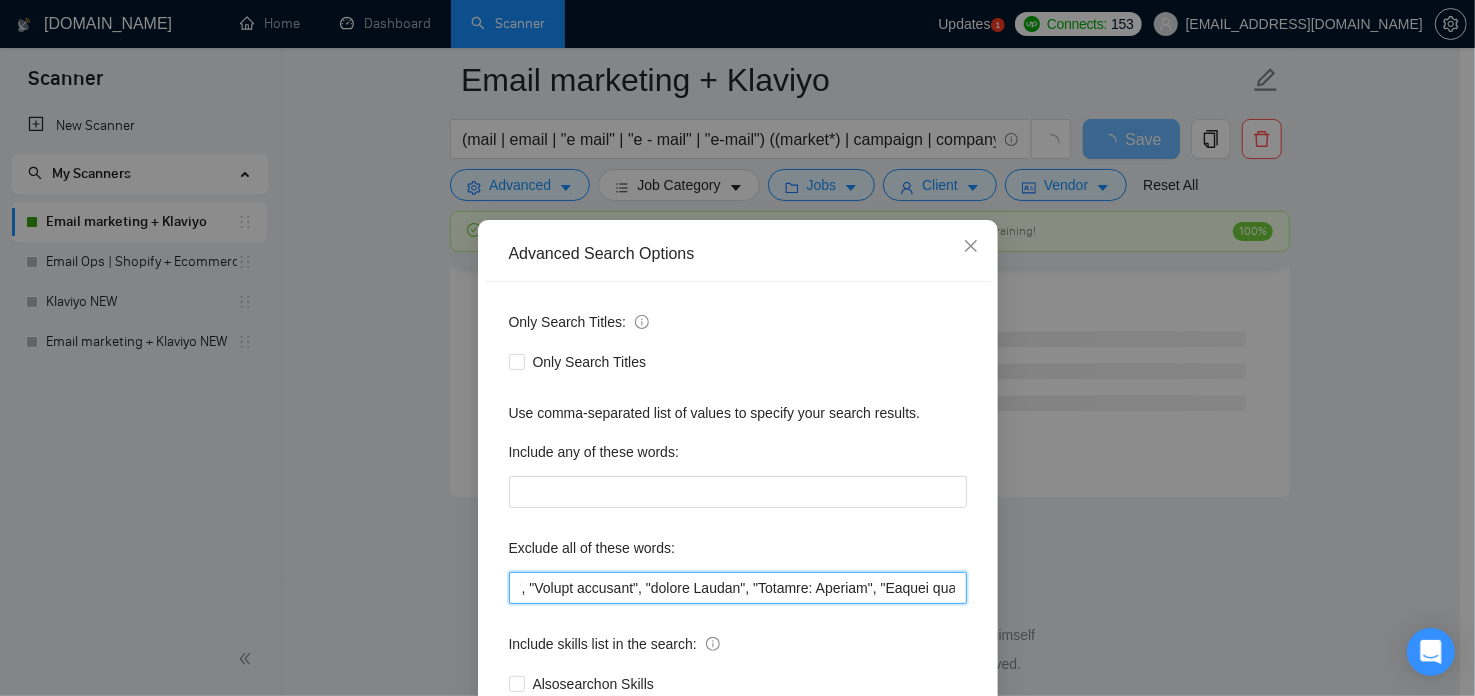 click at bounding box center (738, 588) 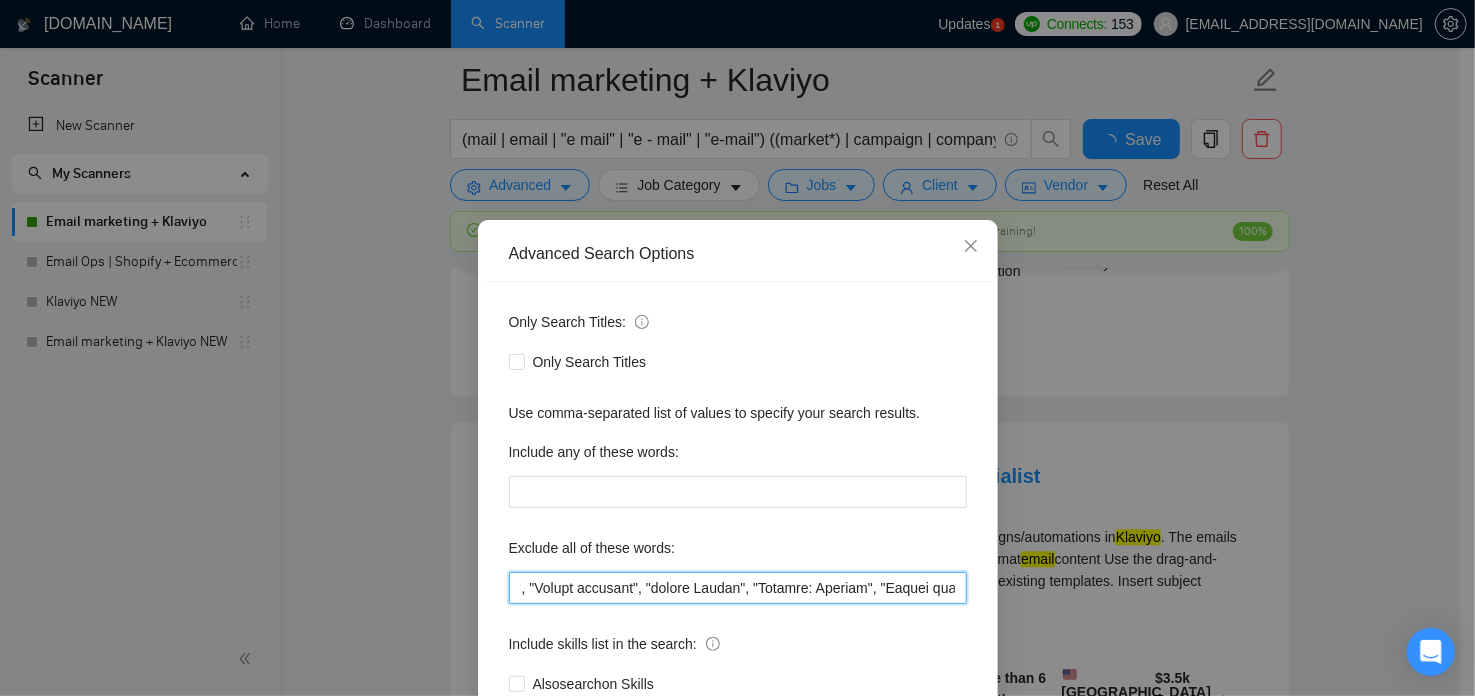 scroll, scrollTop: 135, scrollLeft: 0, axis: vertical 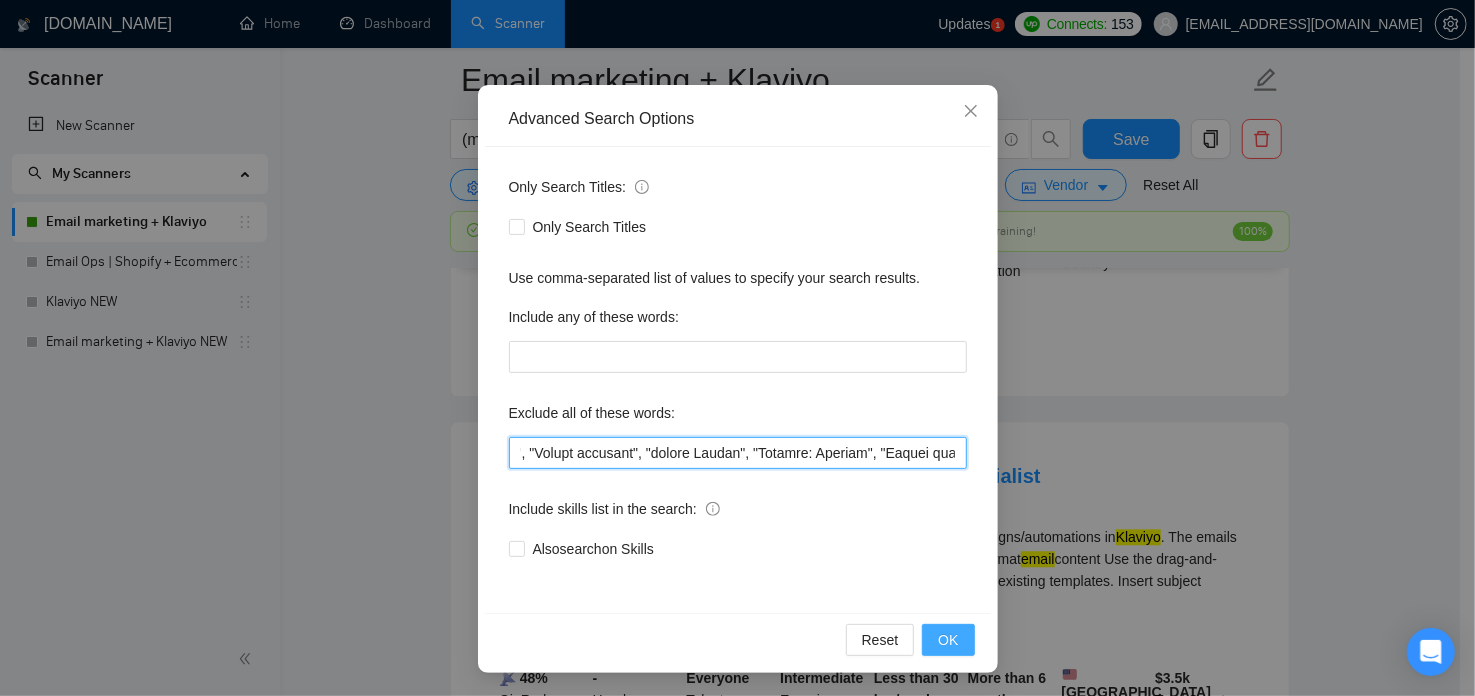 type on "TikTok, "Tik tok", "tik - tok", "tik-tok", "join our marketing team", "full time", "full-time", "full - time", CRO, SEO, team, "to Build", "shopify Pro", (design*), "engineer", "Netsuite", "Virtual Assistant", "Shopify Developer", "Ads", "agencies not to apply", Swedish, SMS, Smartlead, Trustpilot, "Virtual Assistant", "VA", "Data Entry", "Online Research", "Data Collection", "Boolean Search", "PDF Conversion", "Influencer Marketing", "Real Estate", "LinkedIn Lead Generation", "Airtable", "API", "[DOMAIN_NAME]", "integrate with Airtable", "Airtable to Klaviyo", "flow code", "code setup", "klaviyo troubleshooting", "klaviyo bug", "technical testing", "ventrata", "API integration", "custom integration", "event booking system", "social media", "Facebook", "Instagram", "social media marketing", "German-speaking", "German speaker", "fluent in German", "native [DEMOGRAPHIC_DATA]", "must speak German", "German language", "financial services", "wealth management", "investment", "banking", "insurance", "capital markets", "financial..." 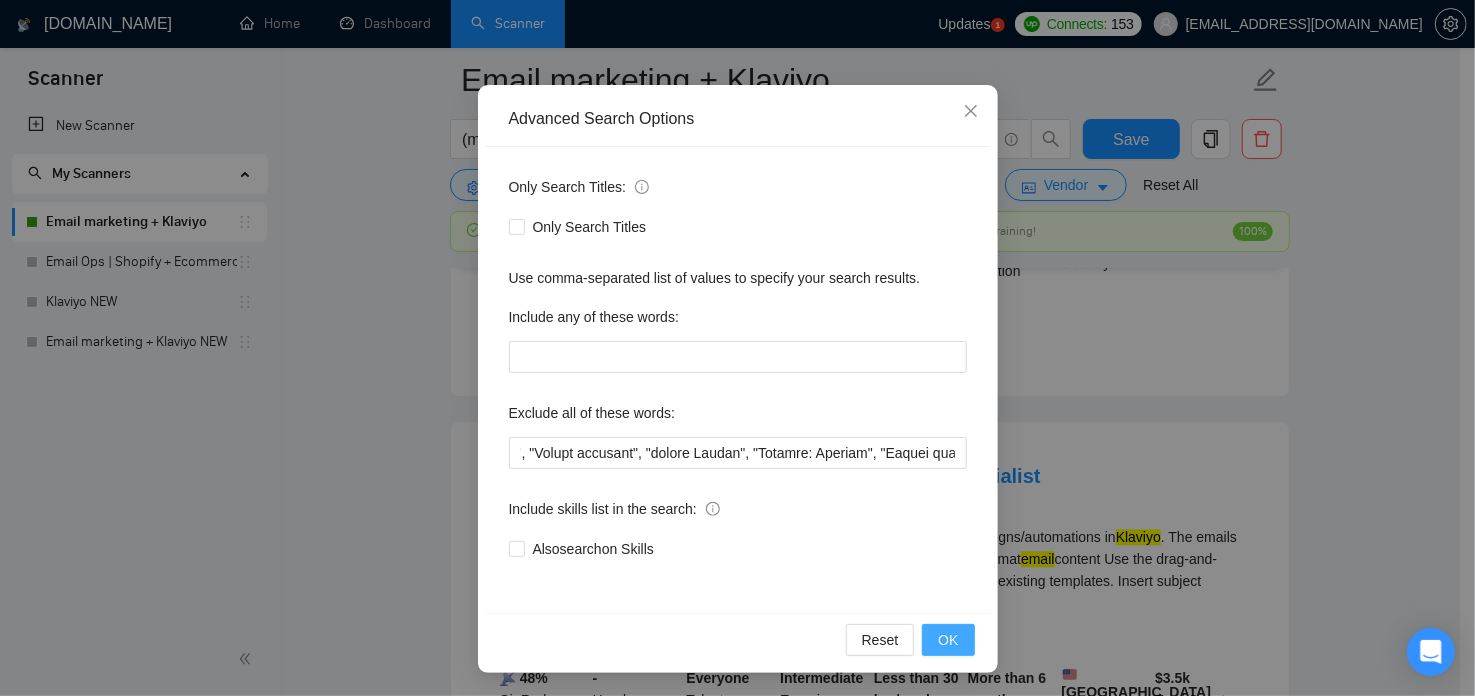 scroll, scrollTop: 0, scrollLeft: 0, axis: both 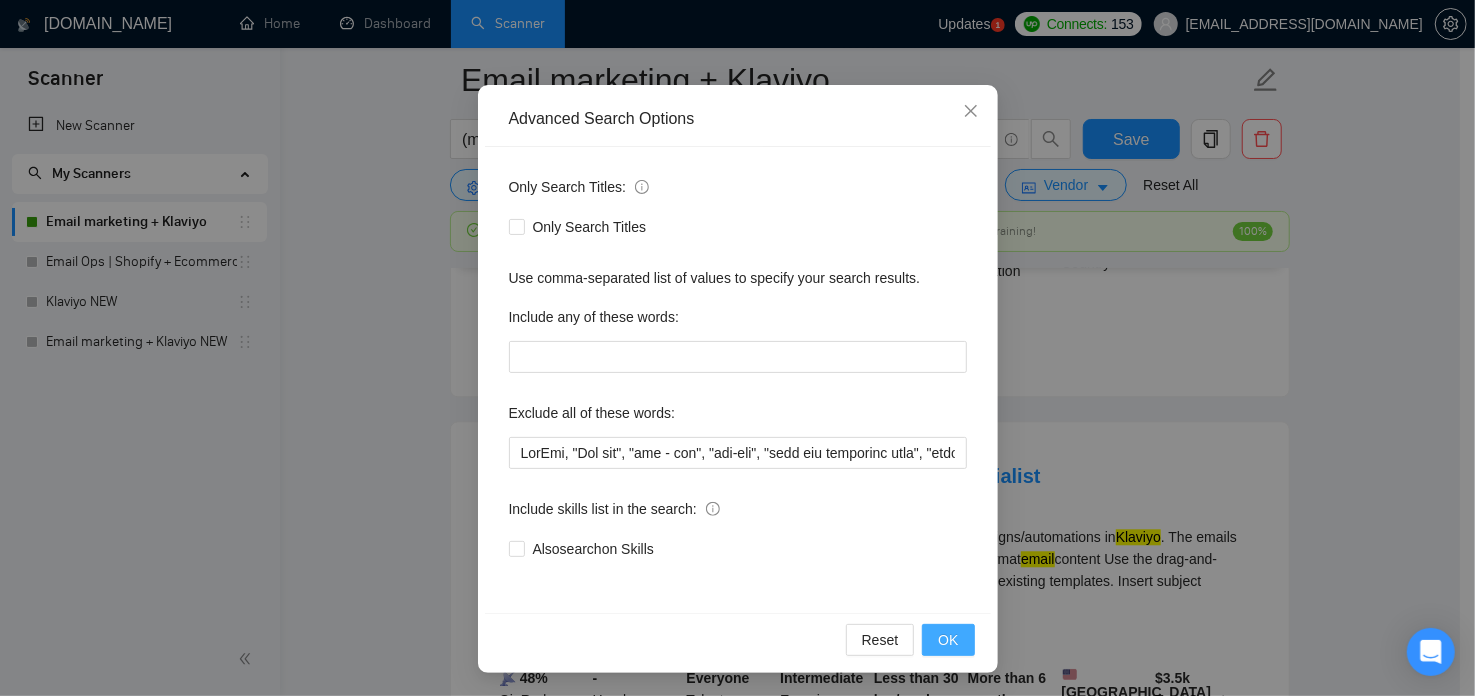 click on "OK" at bounding box center (948, 640) 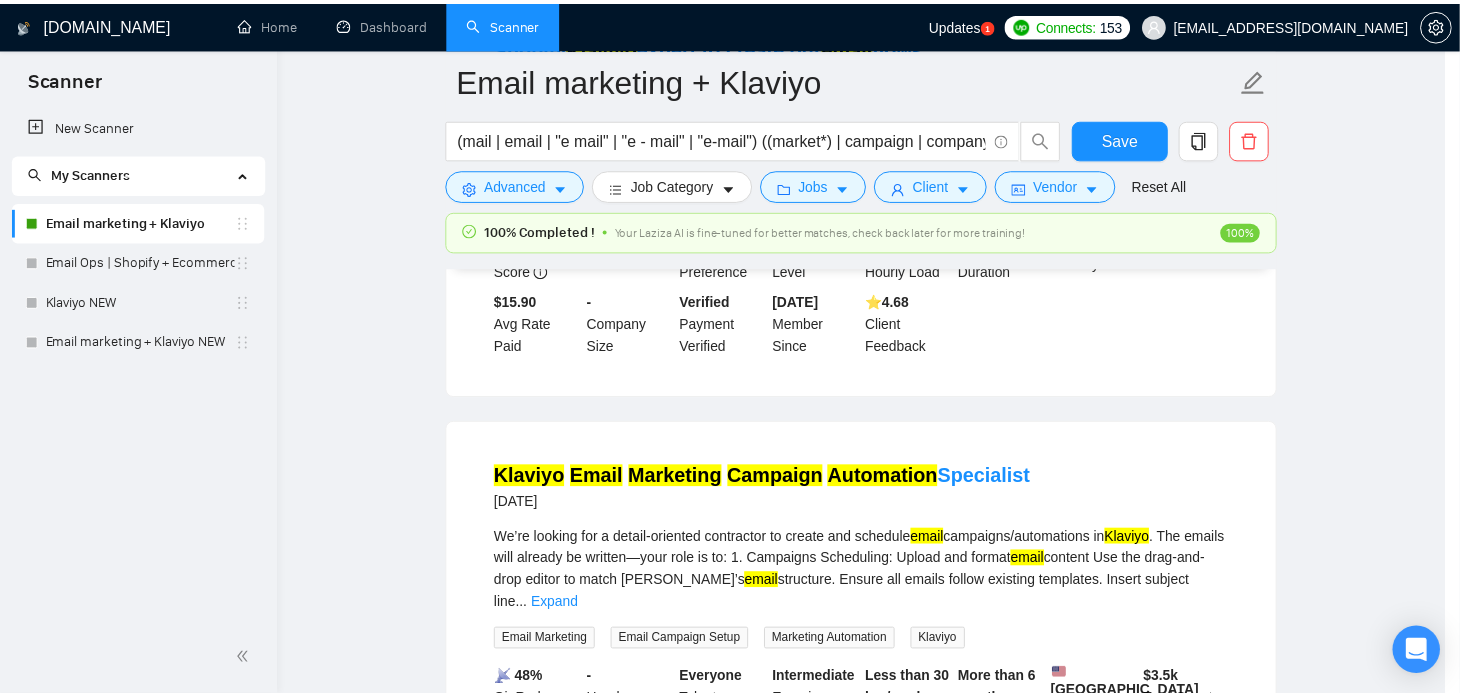 scroll, scrollTop: 34, scrollLeft: 0, axis: vertical 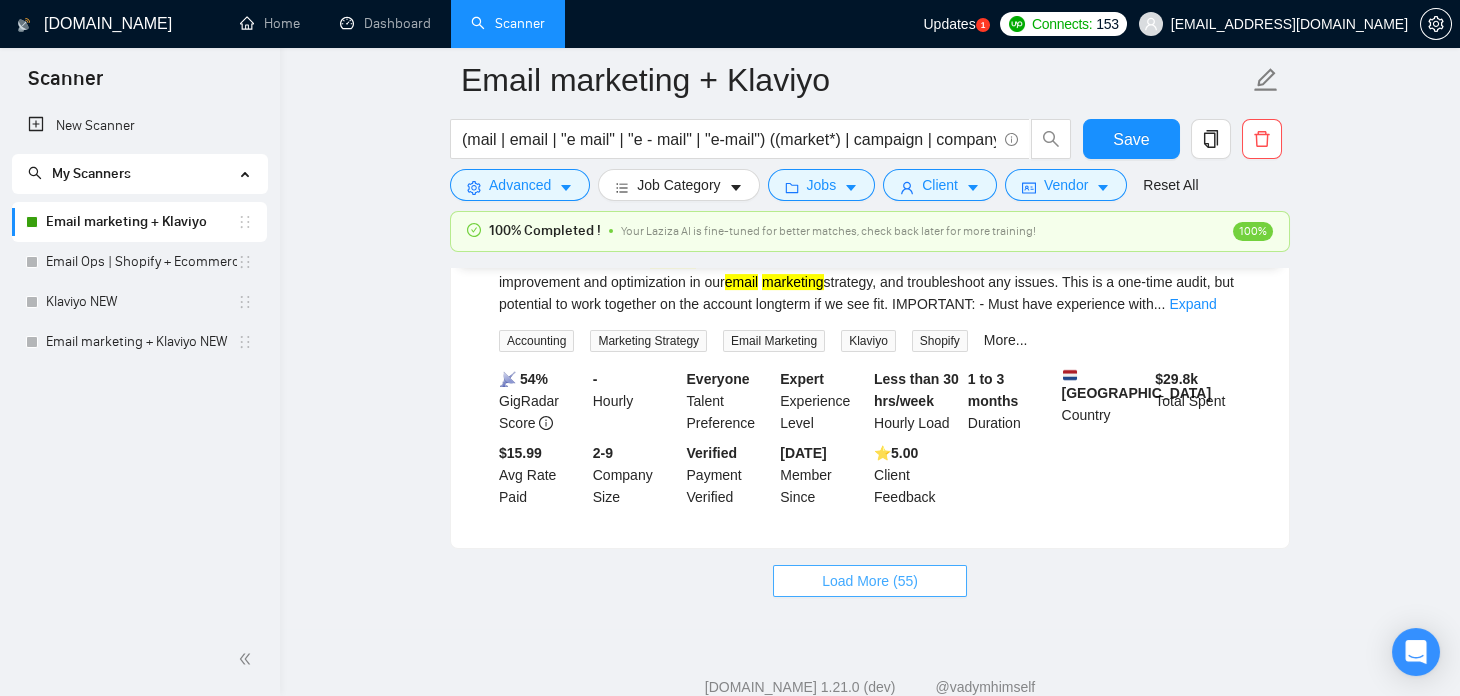 click on "Load More (55)" at bounding box center (870, 581) 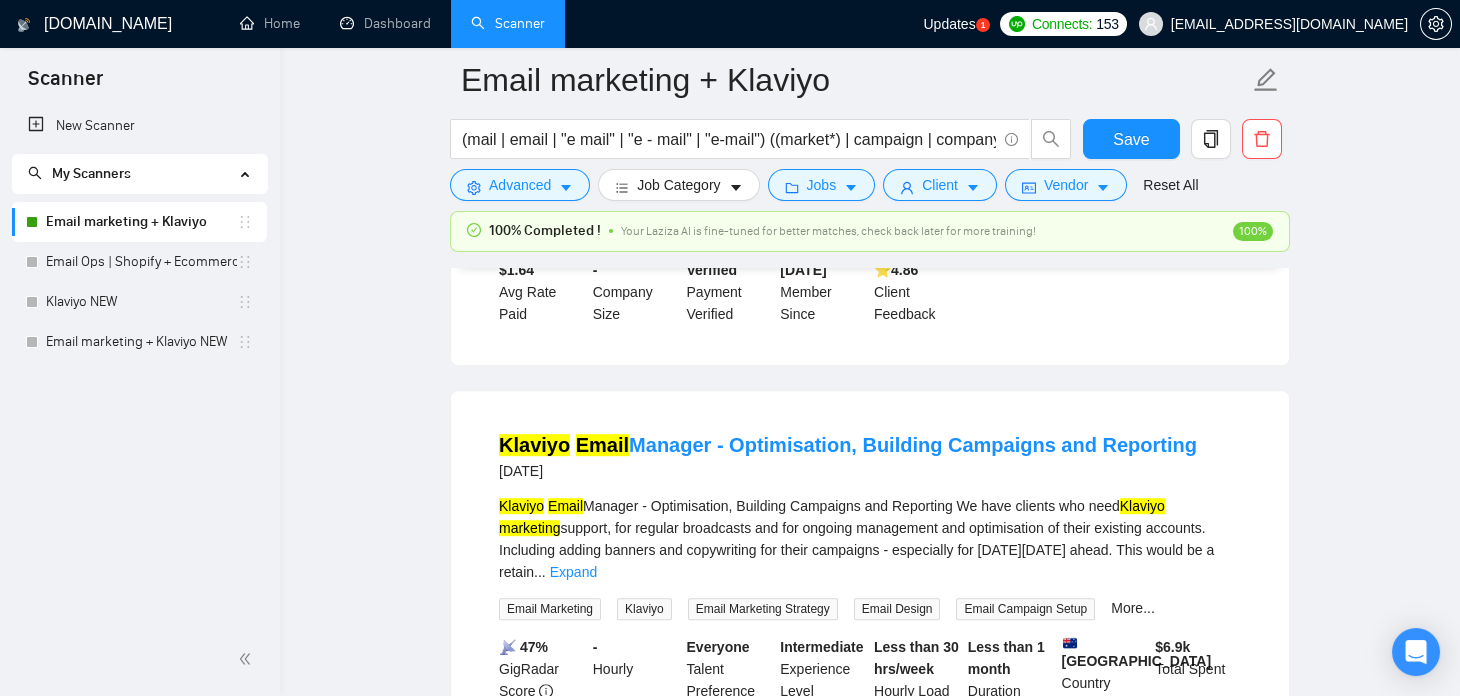 scroll, scrollTop: 7609, scrollLeft: 0, axis: vertical 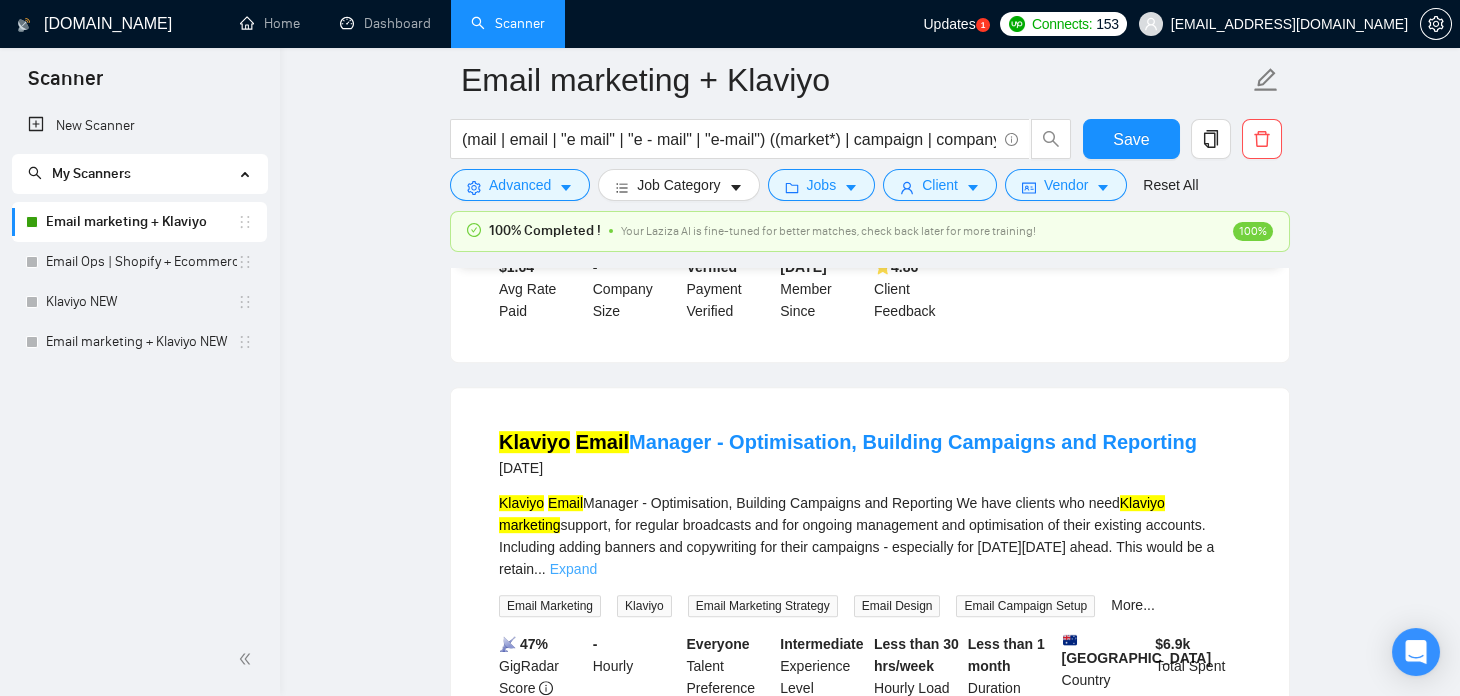 click on "Expand" at bounding box center [573, 569] 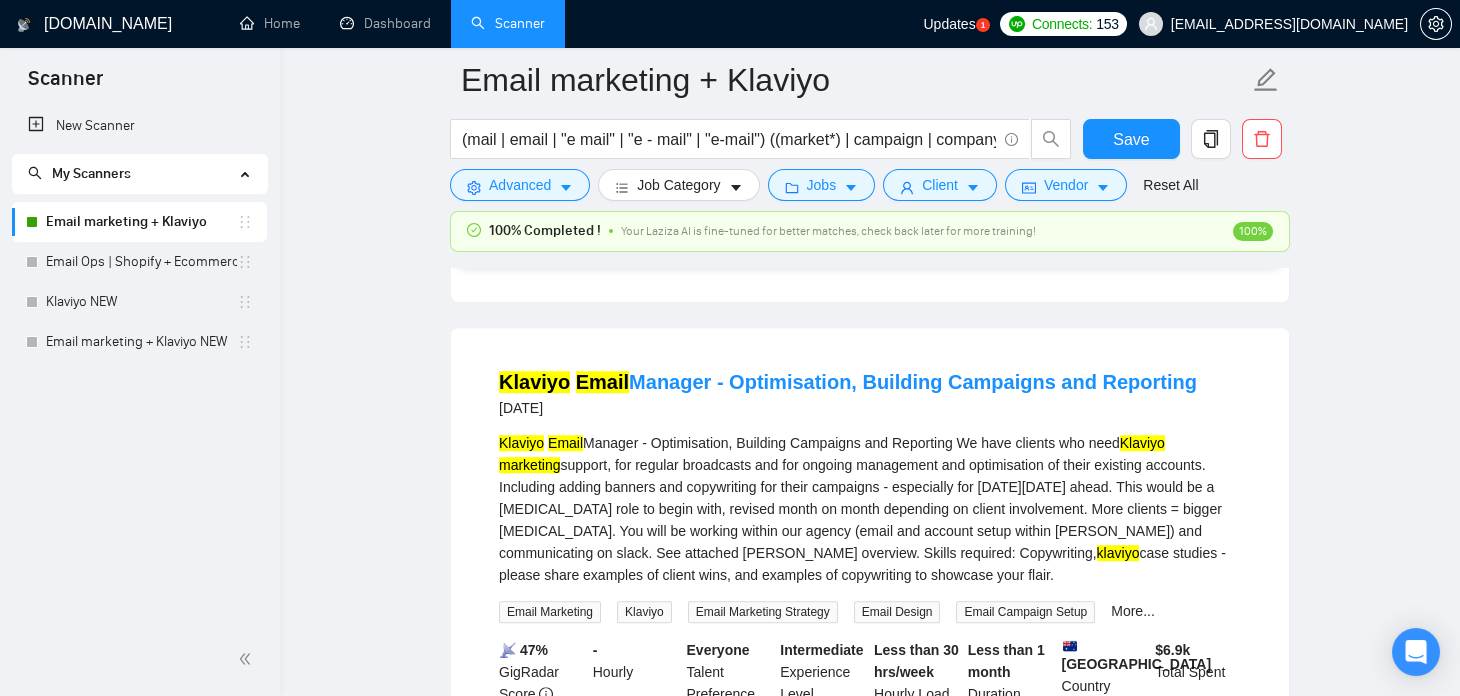 scroll, scrollTop: 7667, scrollLeft: 0, axis: vertical 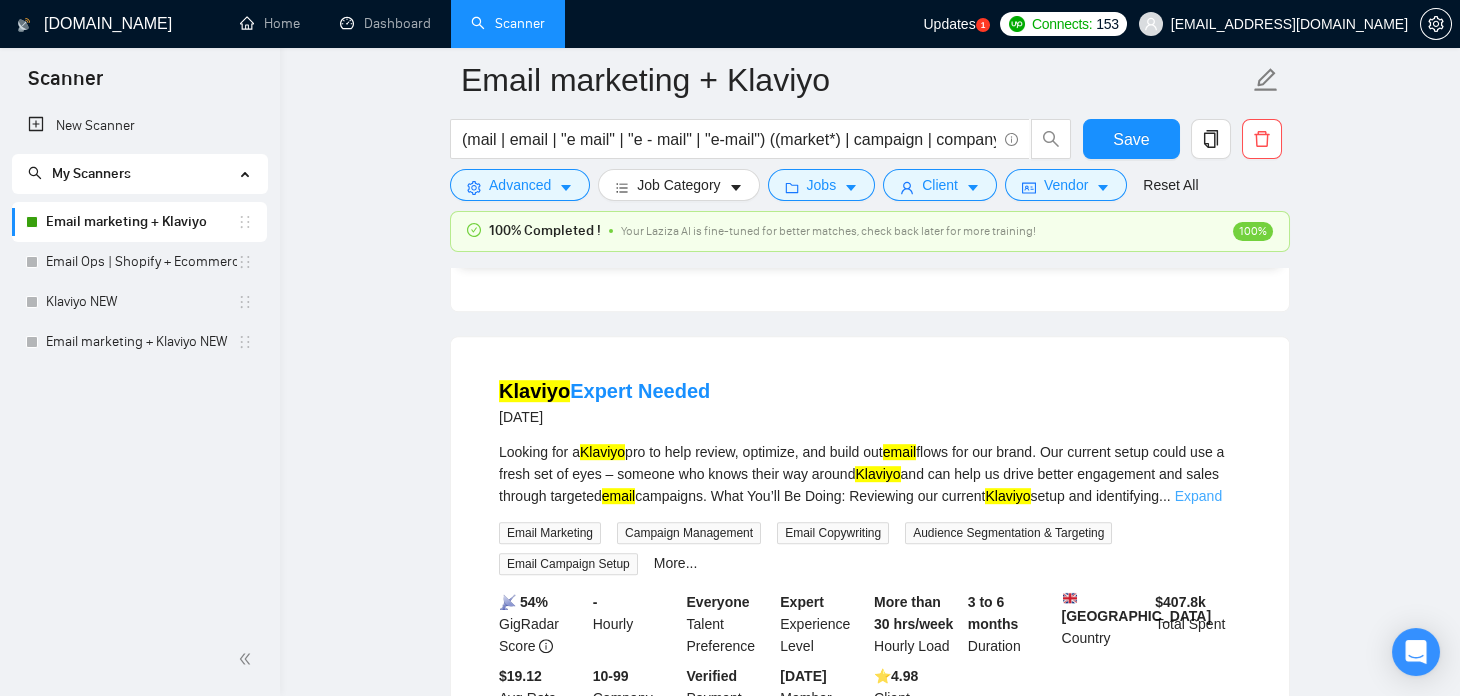 click on "Expand" at bounding box center (1198, 496) 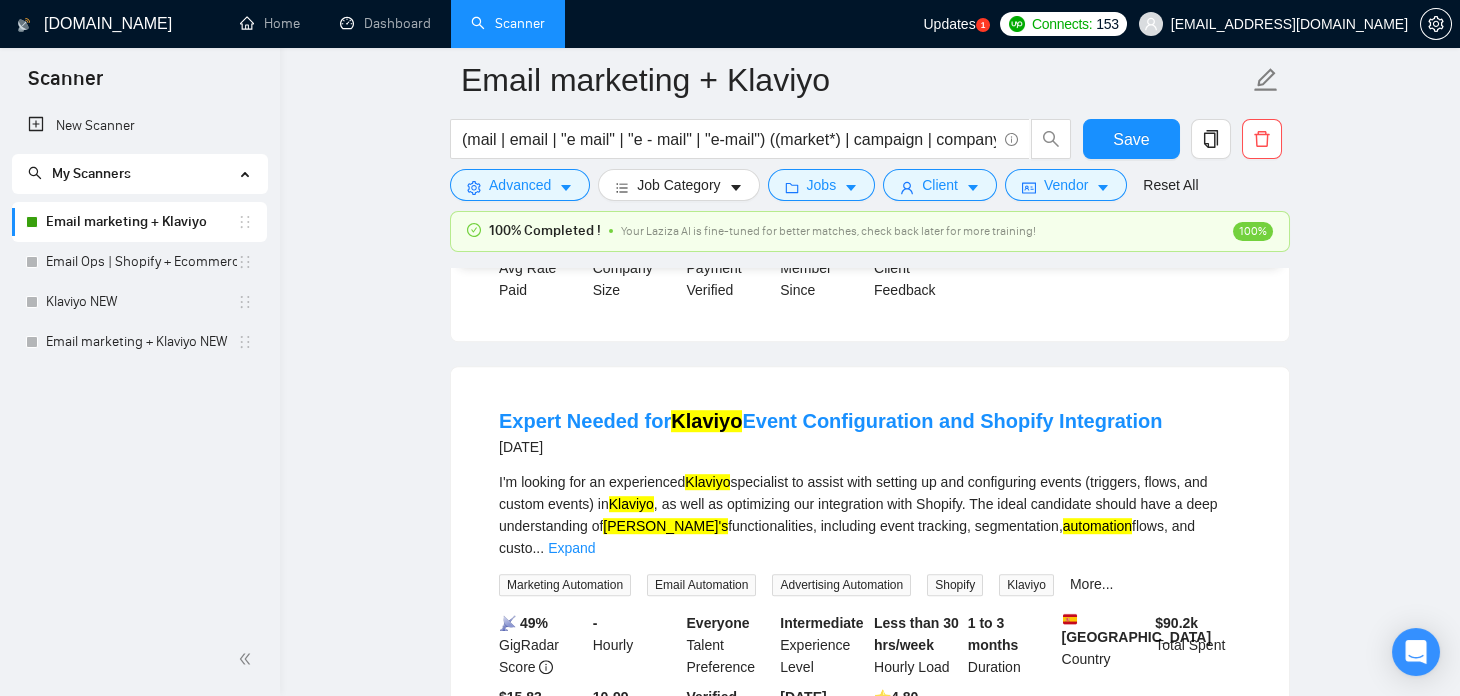 scroll, scrollTop: 8748, scrollLeft: 0, axis: vertical 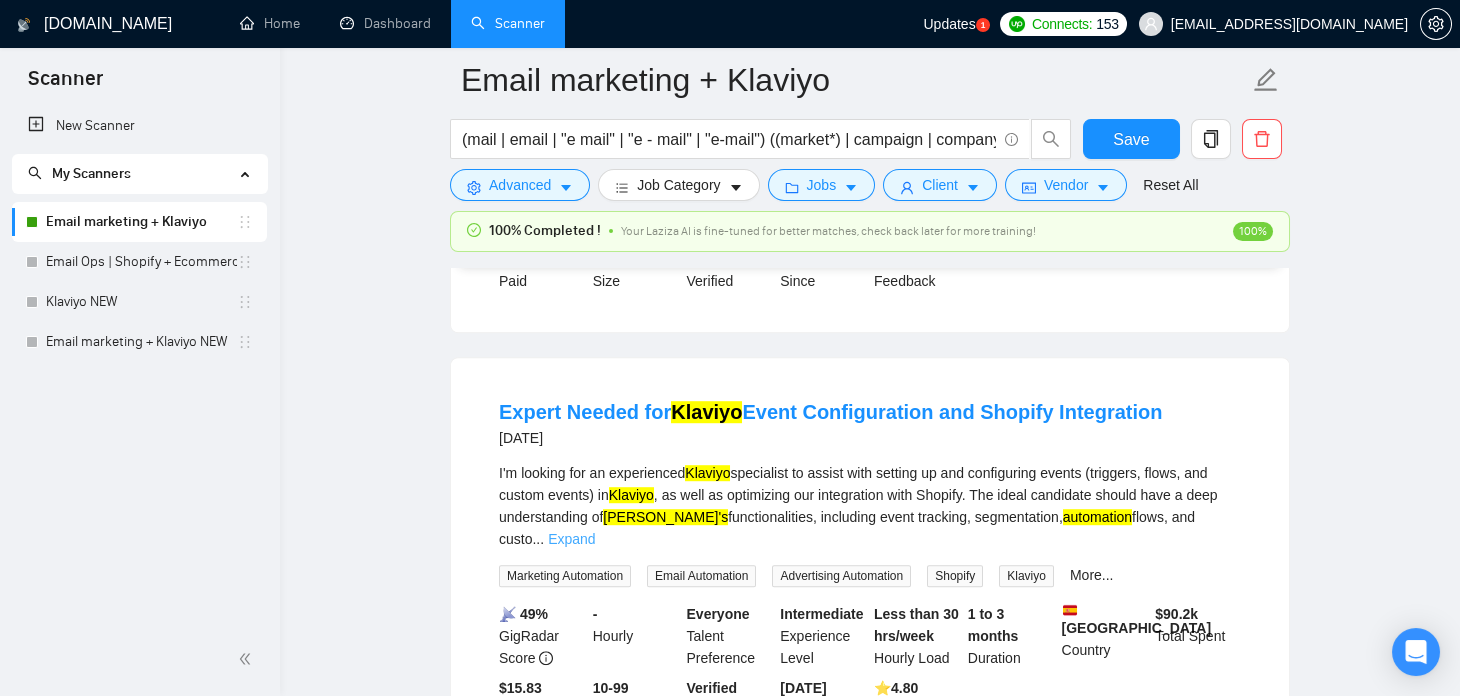 click on "Expand" at bounding box center [571, 539] 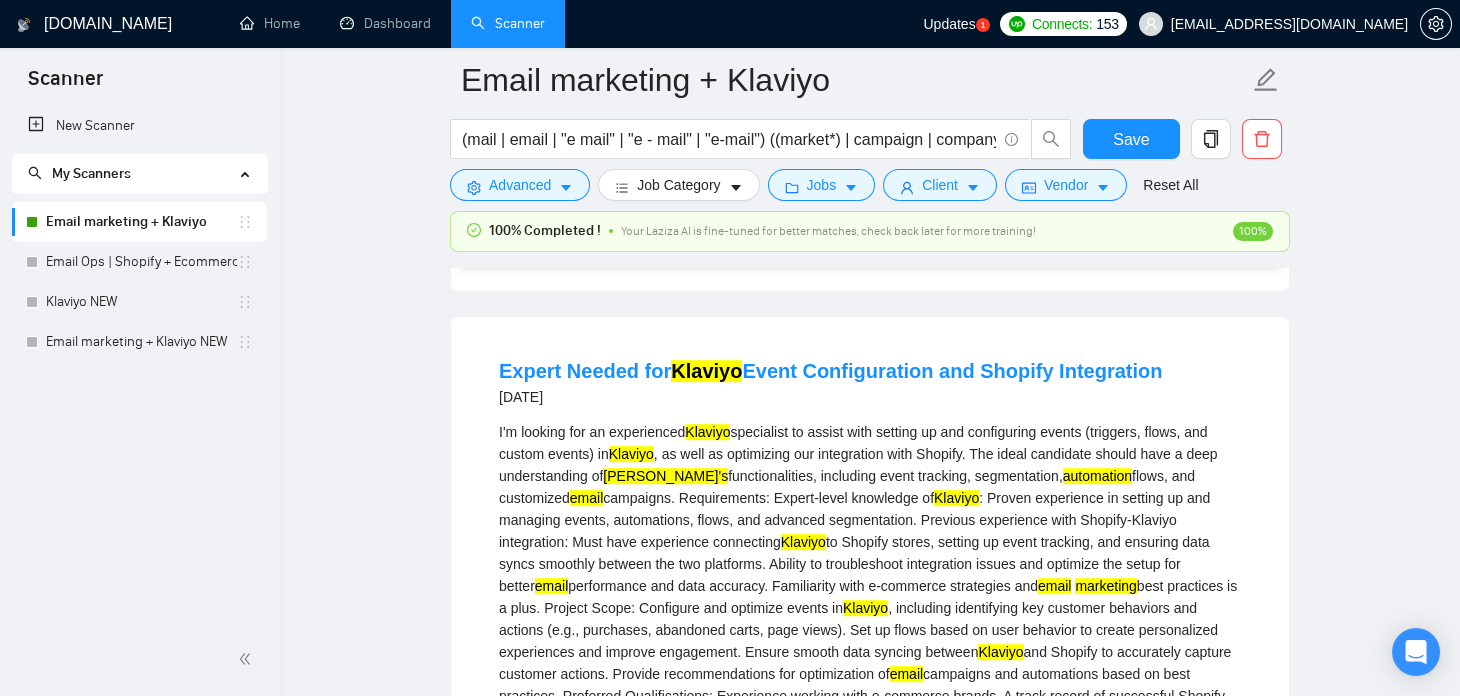 scroll, scrollTop: 8788, scrollLeft: 0, axis: vertical 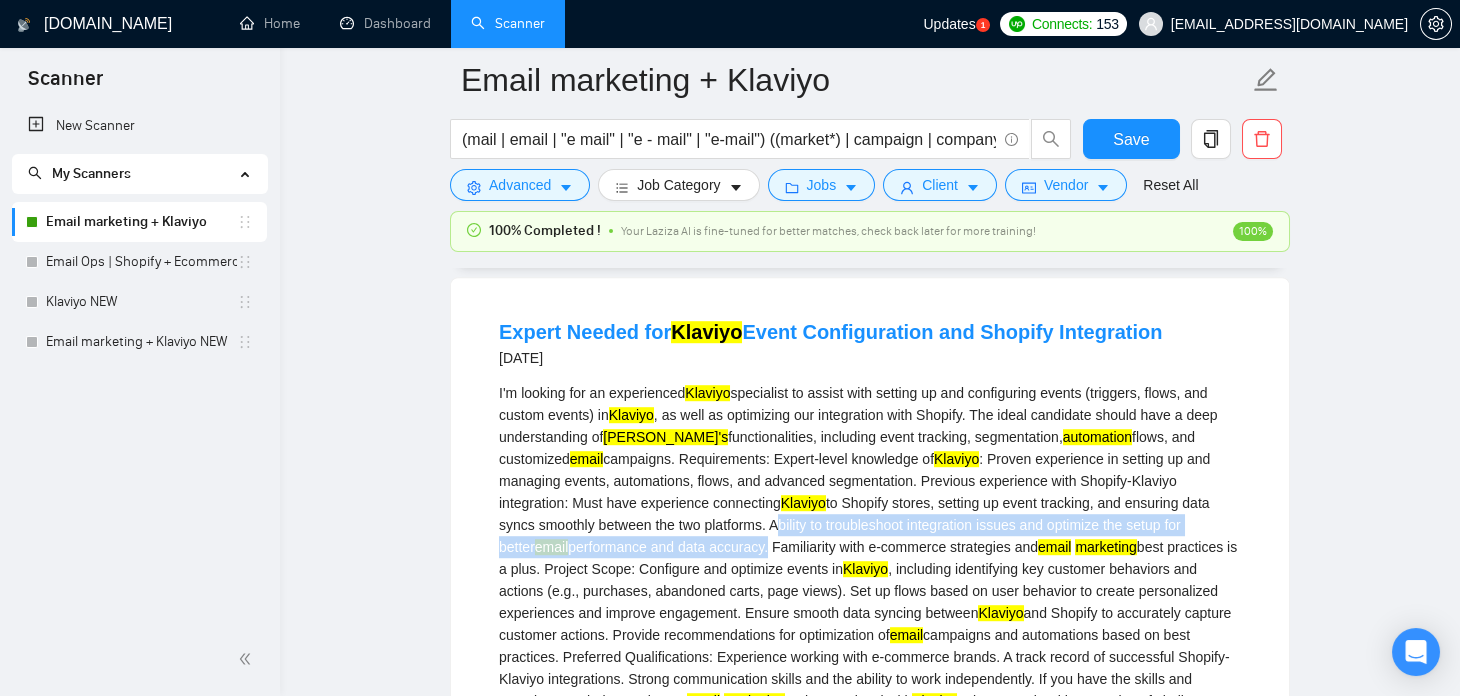 drag, startPoint x: 671, startPoint y: 436, endPoint x: 692, endPoint y: 463, distance: 34.20526 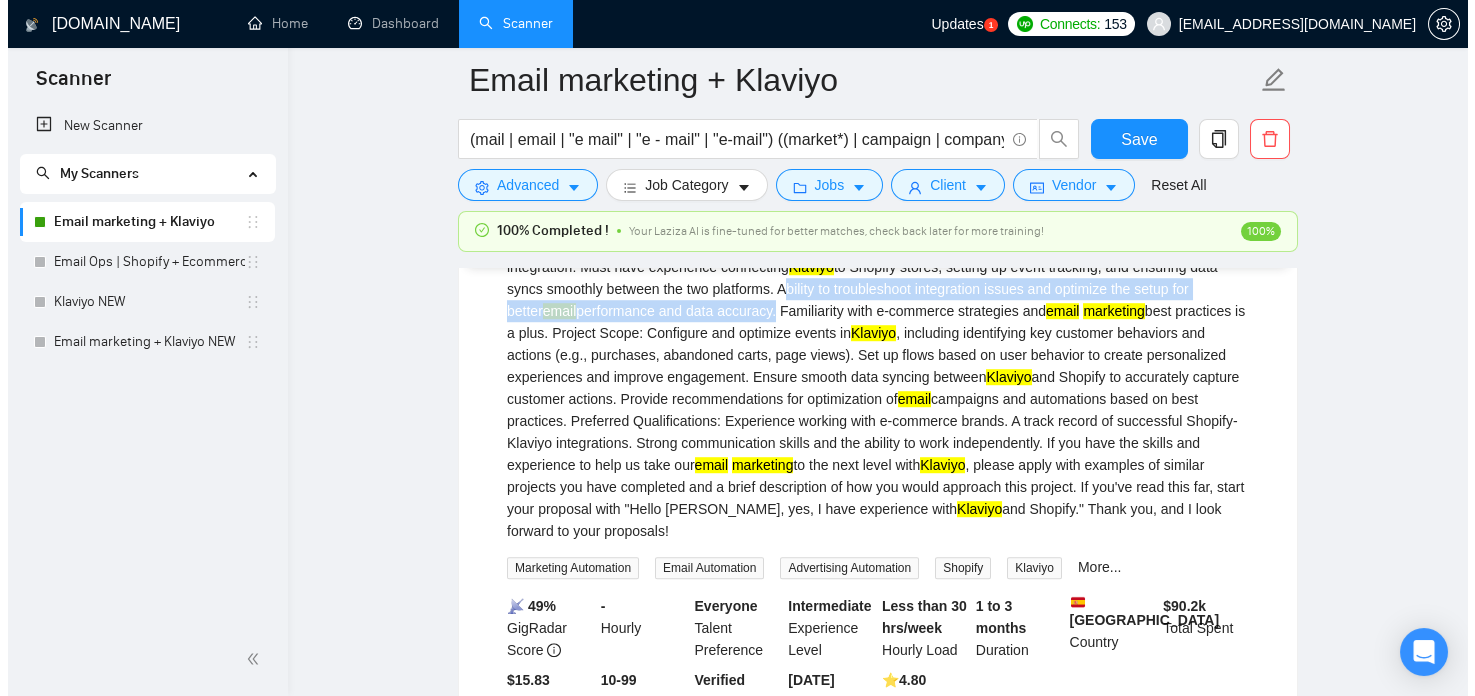 scroll, scrollTop: 9065, scrollLeft: 0, axis: vertical 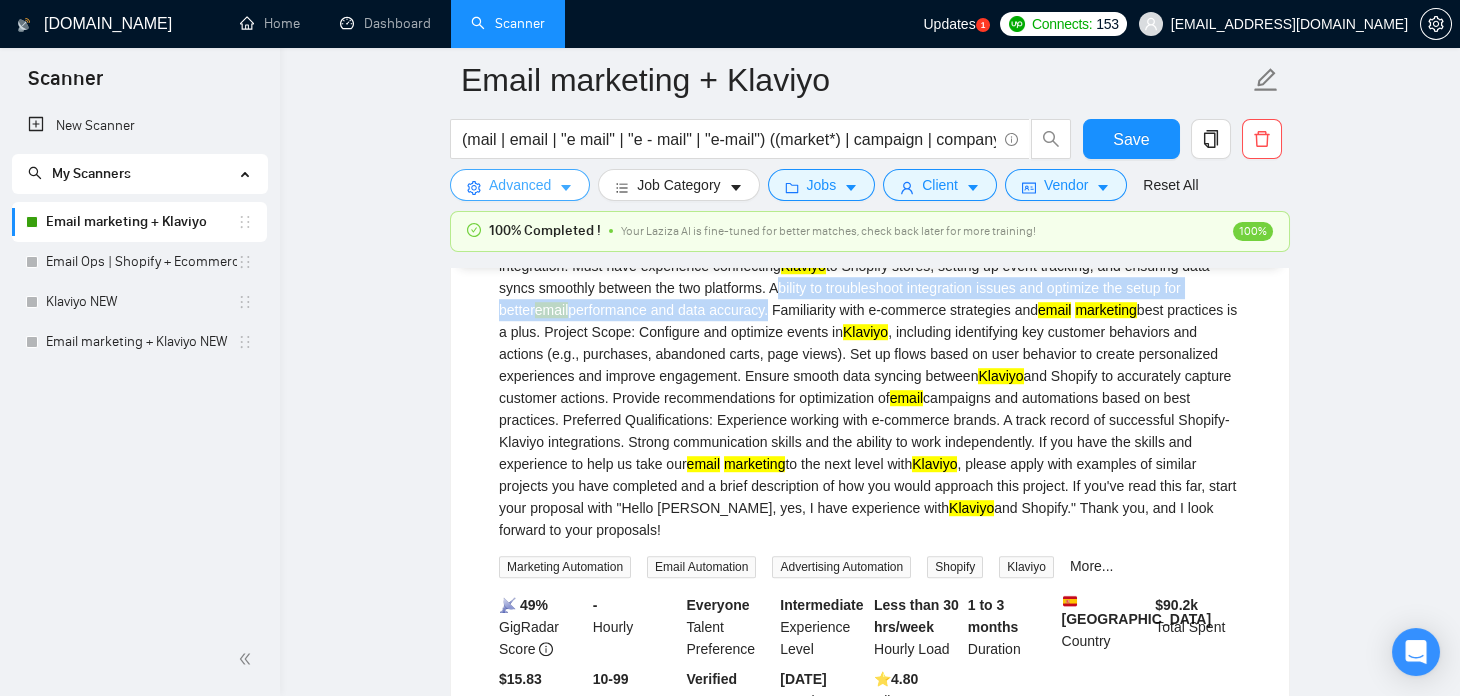 click 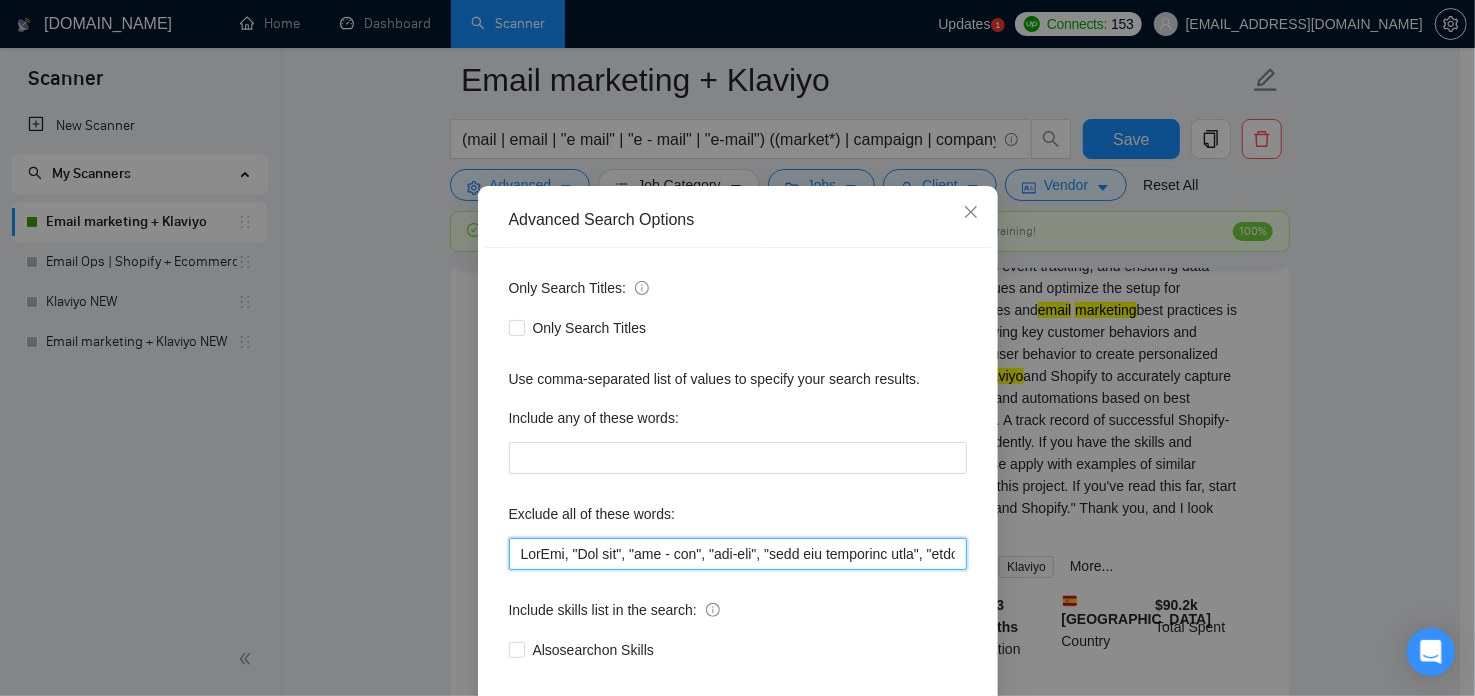 click at bounding box center (738, 554) 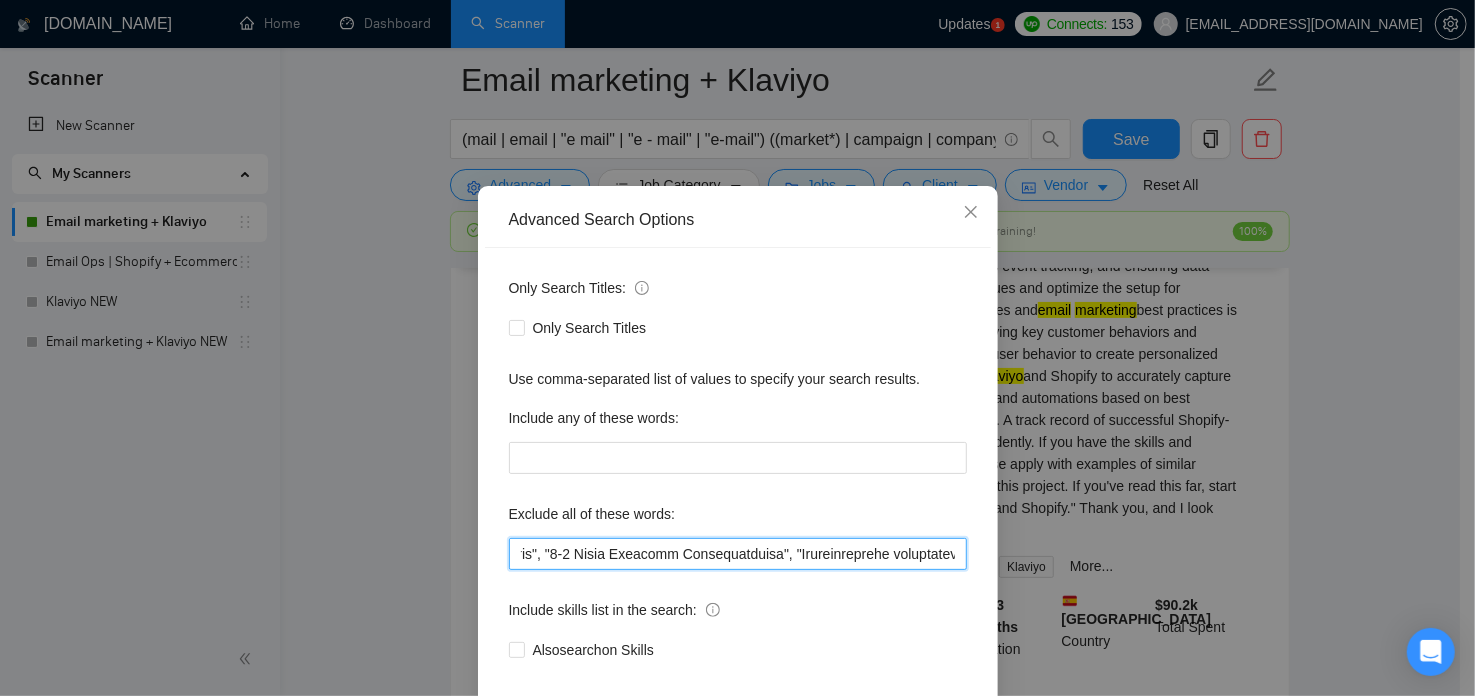 scroll, scrollTop: 0, scrollLeft: 16546, axis: horizontal 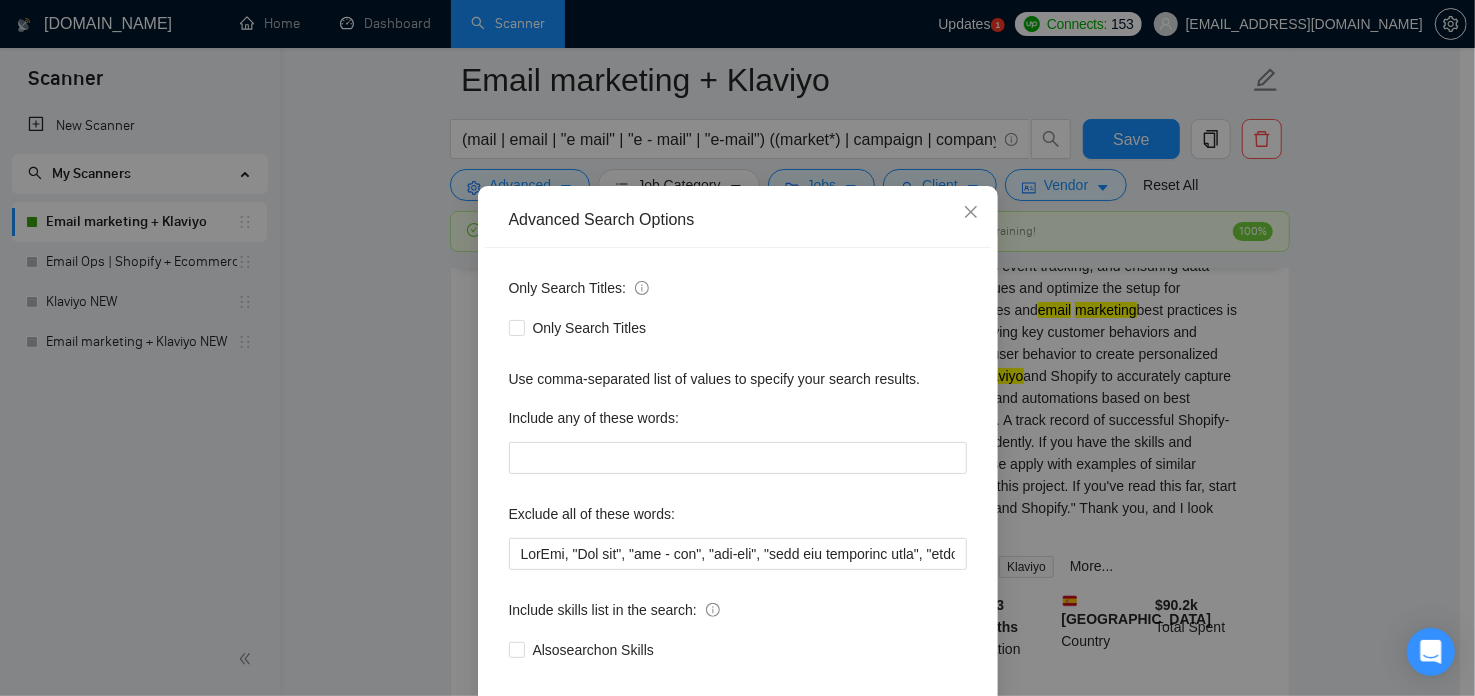 click on "Advanced Search Options Only Search Titles:   Only Search Titles Use comma-separated list of values to specify your search results. Include any of these words: Exclude all of these words: Include skills list in the search:   Also  search  on Skills Reset OK" at bounding box center [737, 348] 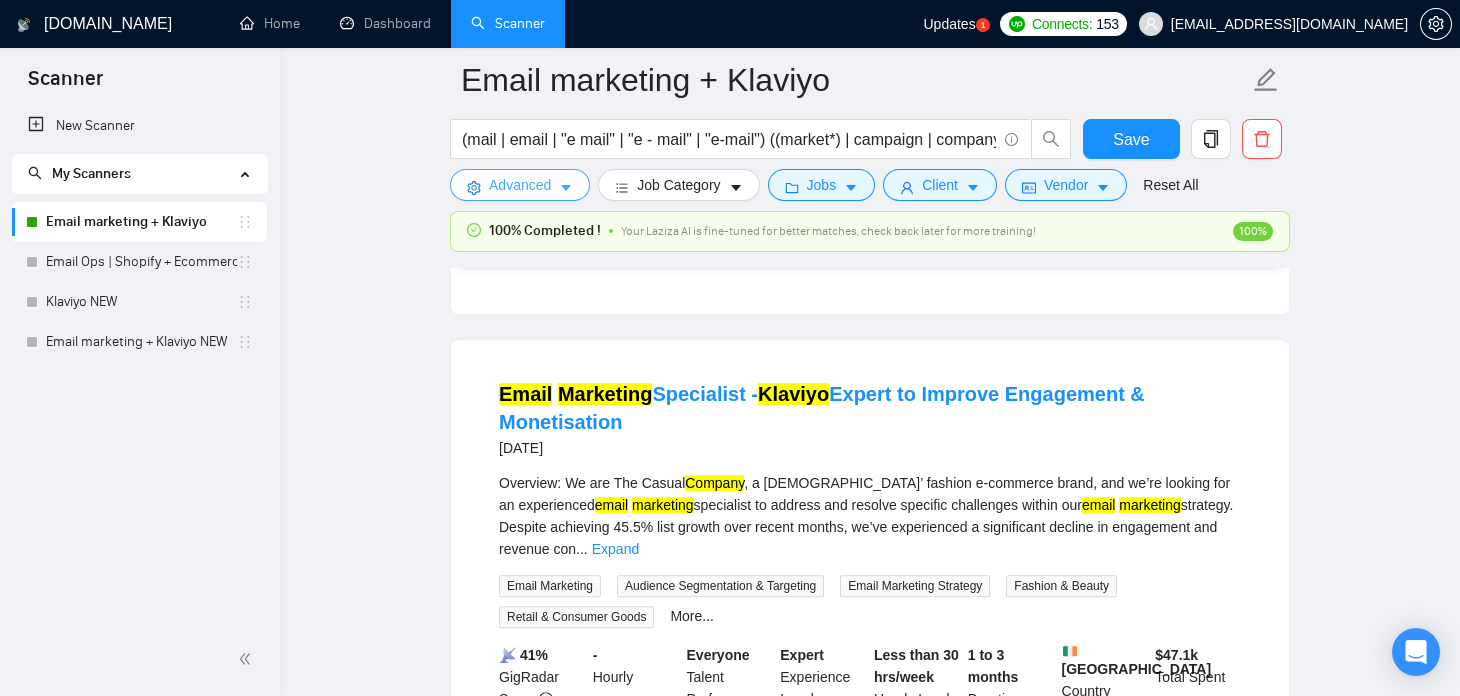 scroll, scrollTop: 5356, scrollLeft: 0, axis: vertical 